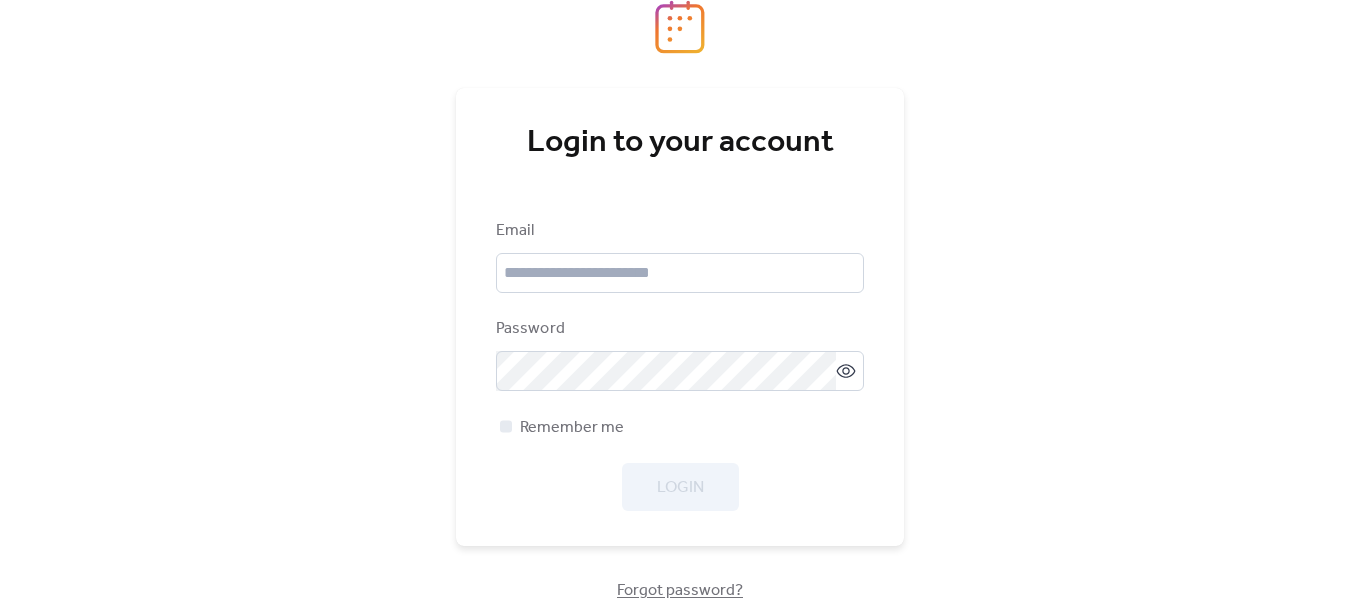 scroll, scrollTop: 0, scrollLeft: 0, axis: both 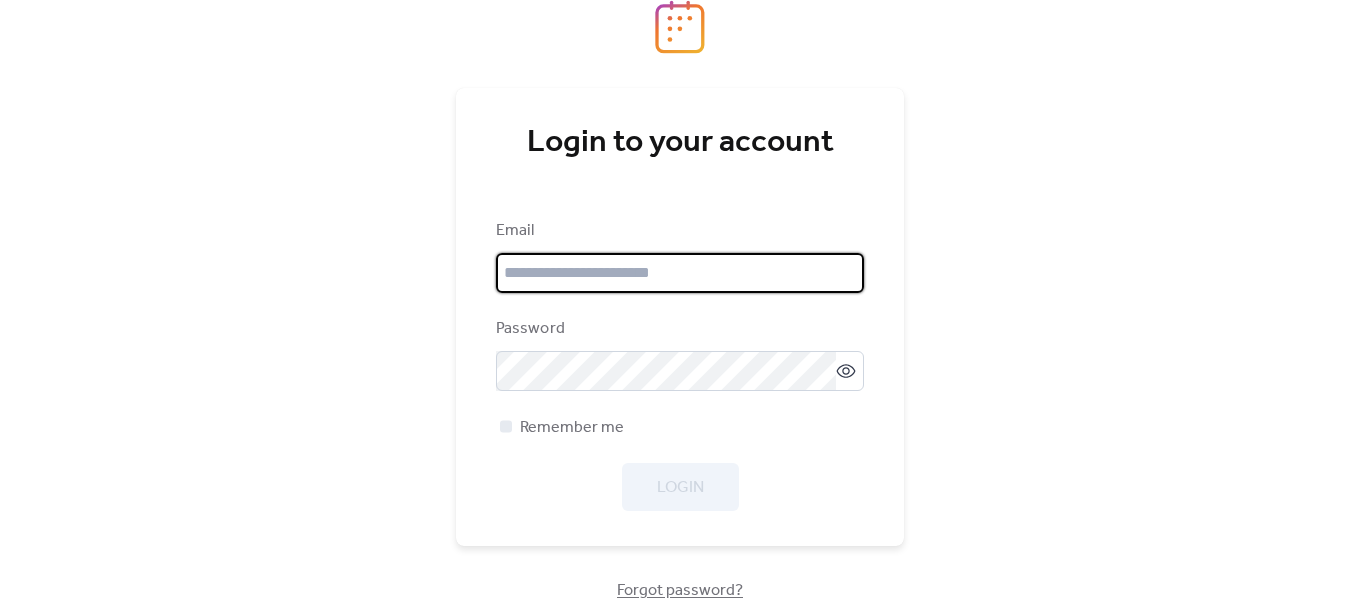 click at bounding box center [680, 273] 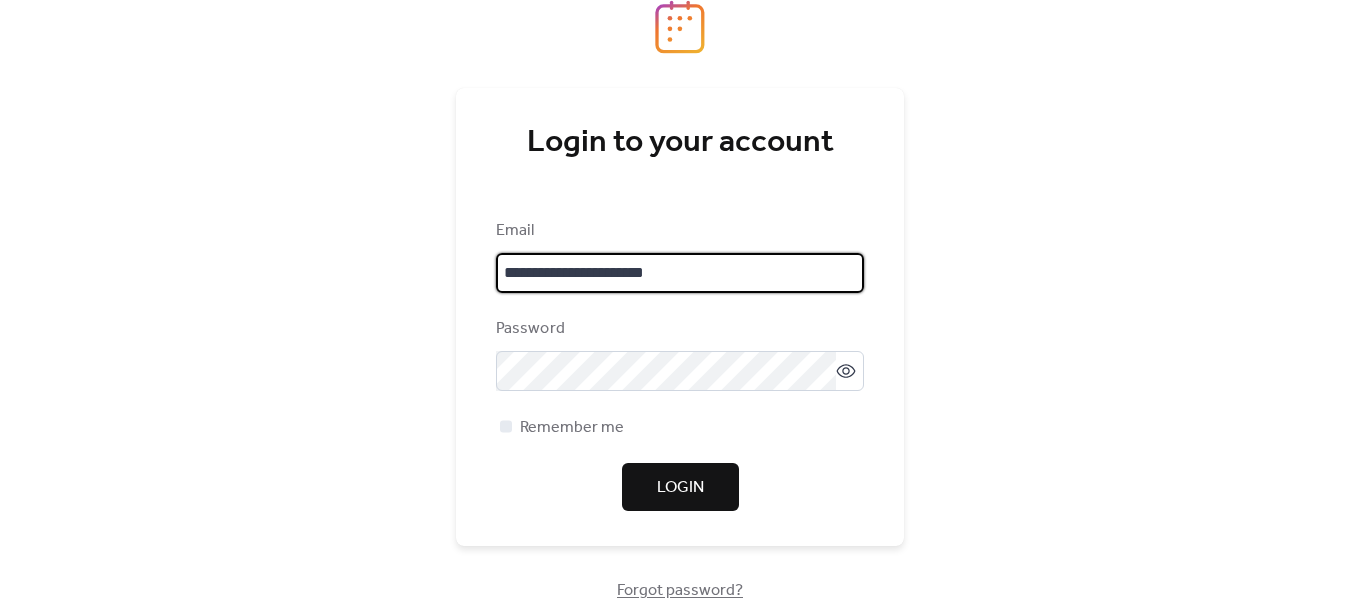 type on "**********" 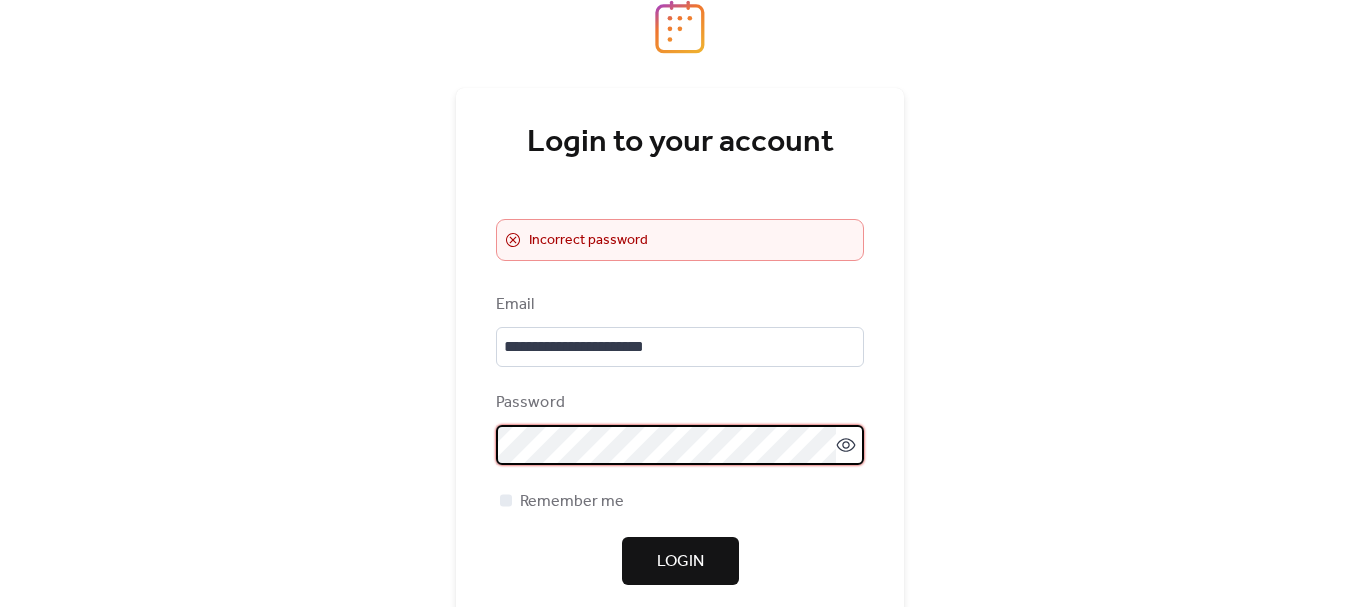 click 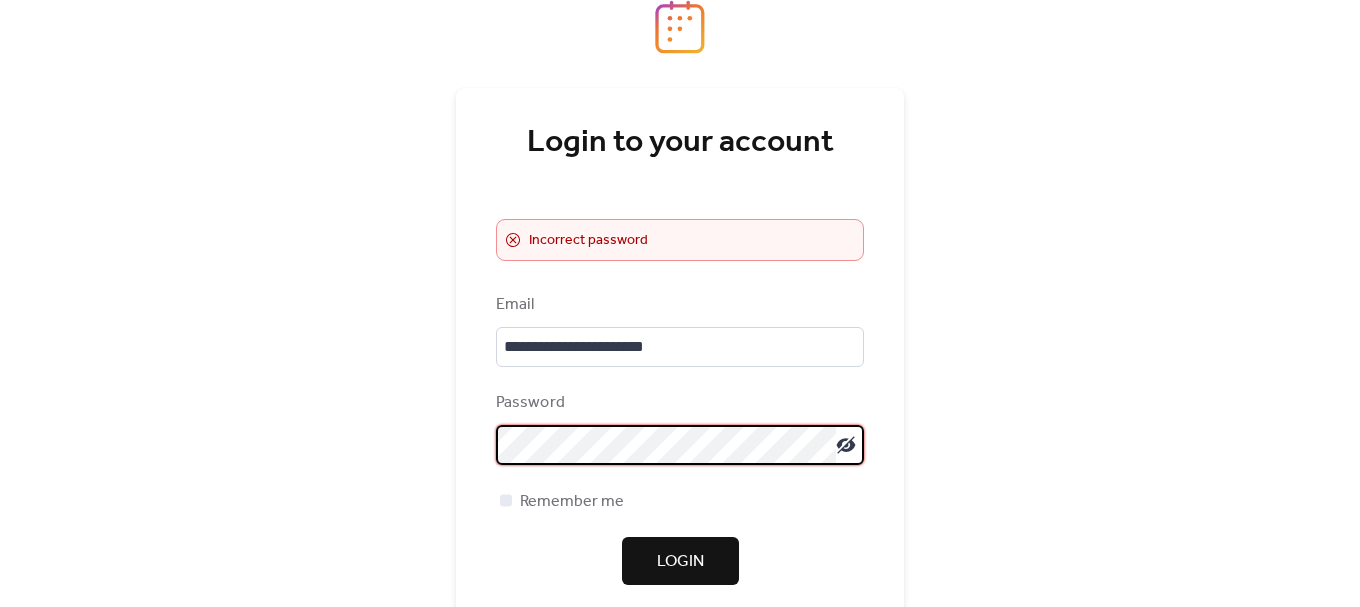 scroll, scrollTop: 0, scrollLeft: 0, axis: both 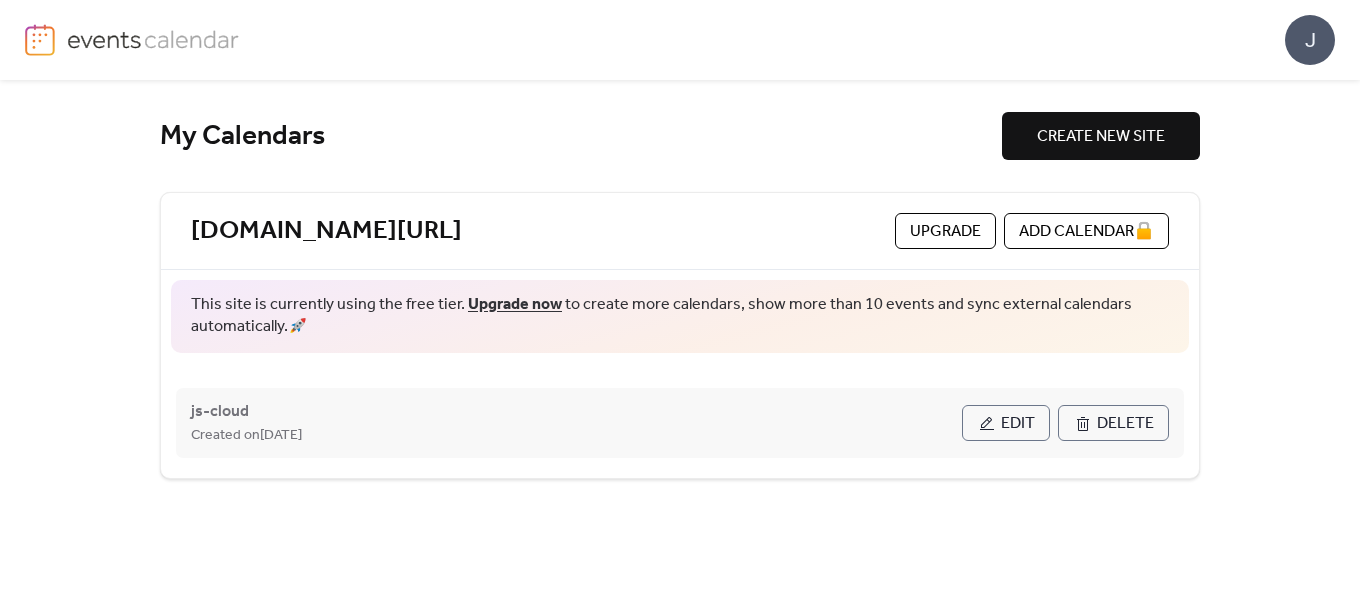 click on "Edit" at bounding box center [1018, 424] 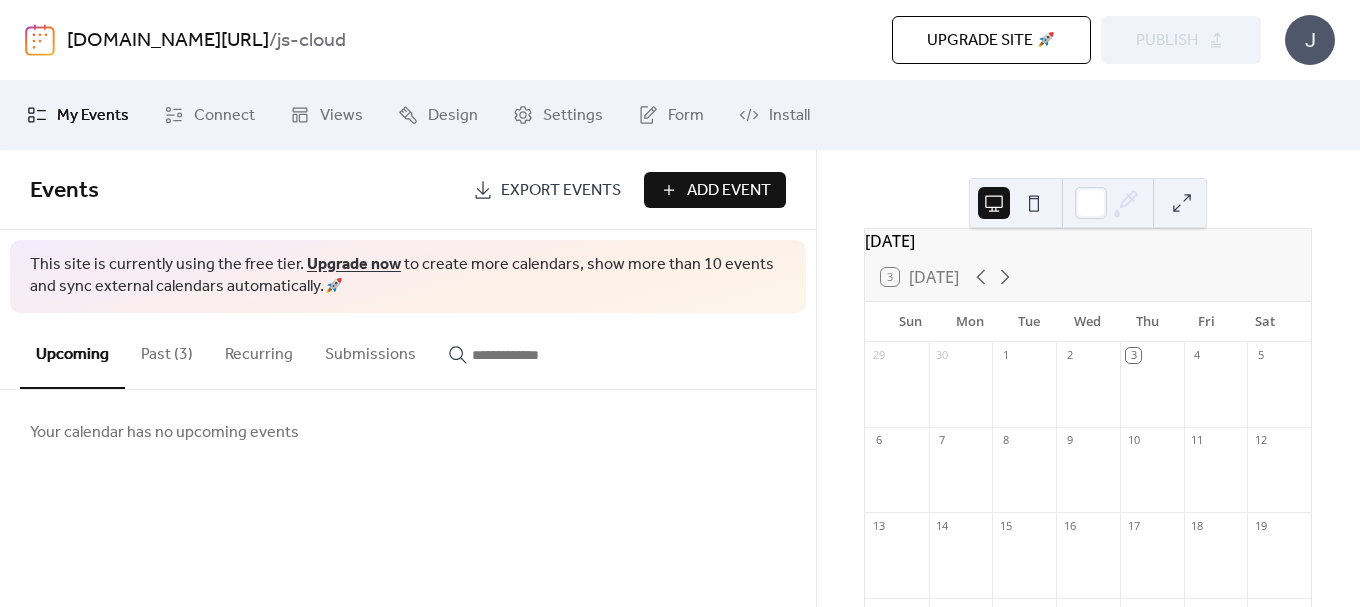 scroll, scrollTop: 0, scrollLeft: 0, axis: both 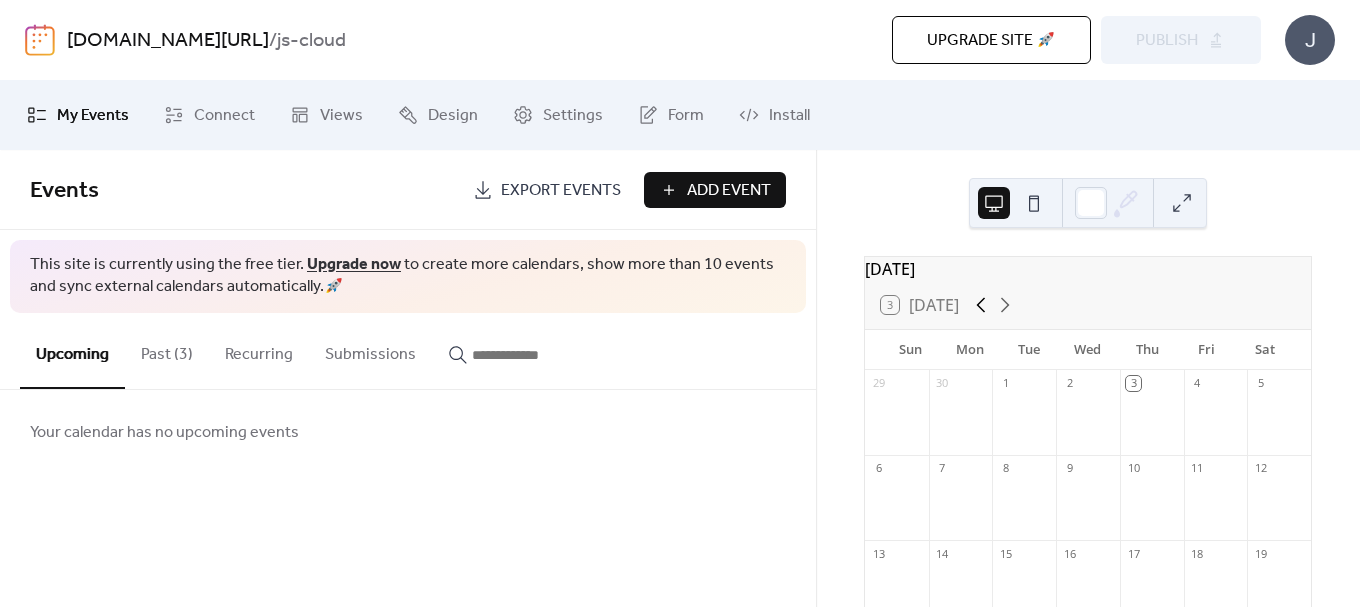 click on "3 [DATE]" at bounding box center [1088, 305] 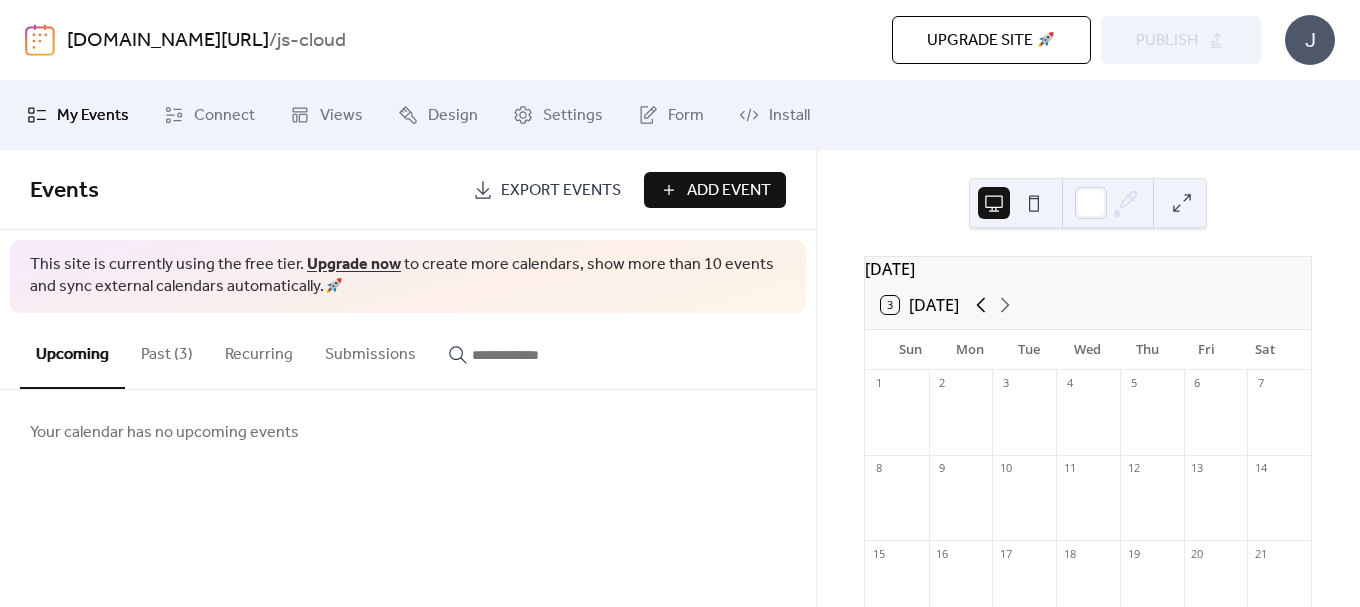 click 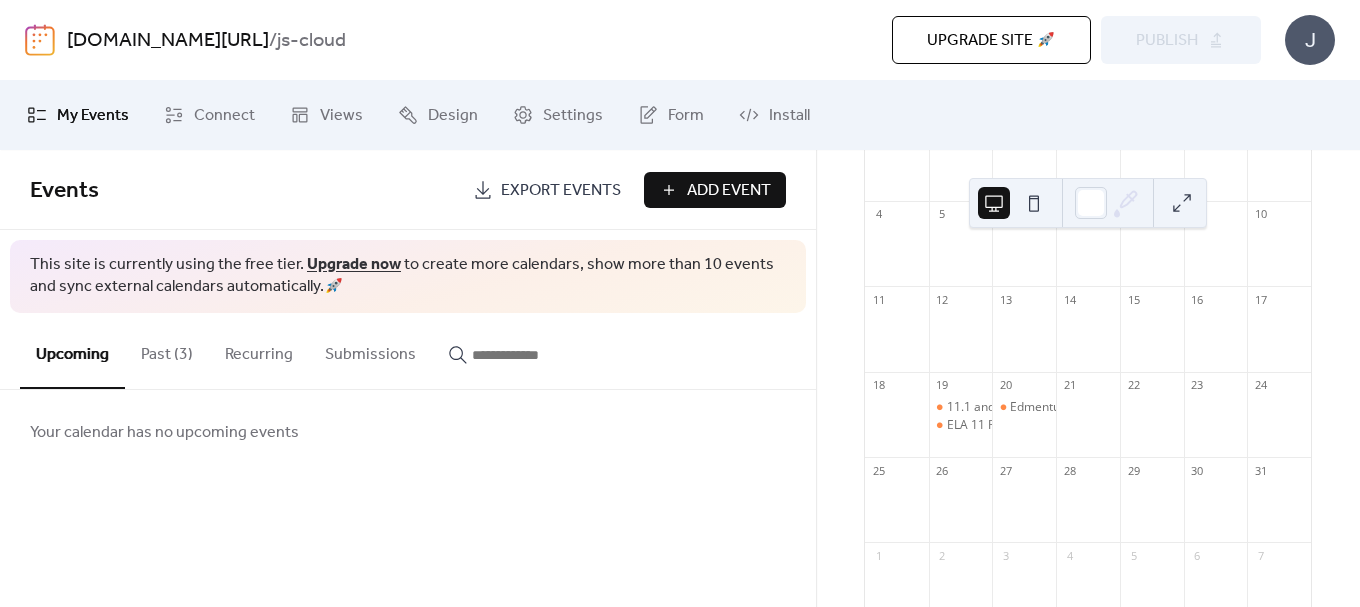 scroll, scrollTop: 300, scrollLeft: 0, axis: vertical 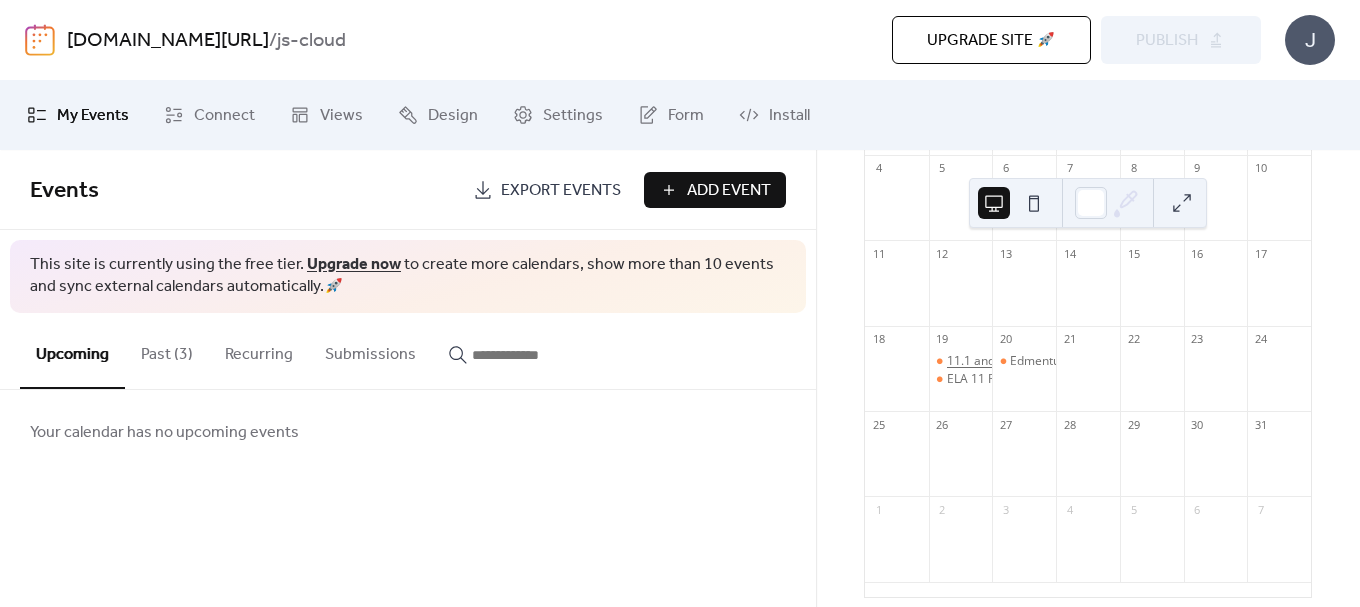 click on "11.1 and 11.2 Castle's due" at bounding box center [1020, 361] 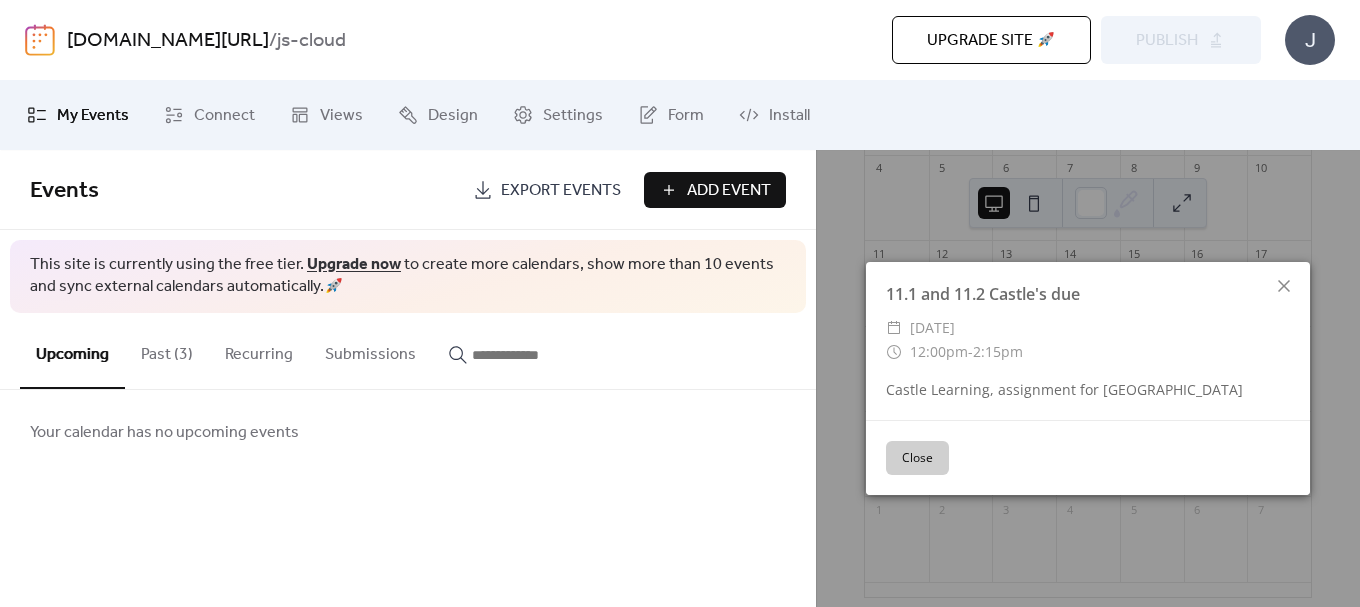click on "Close" at bounding box center [917, 458] 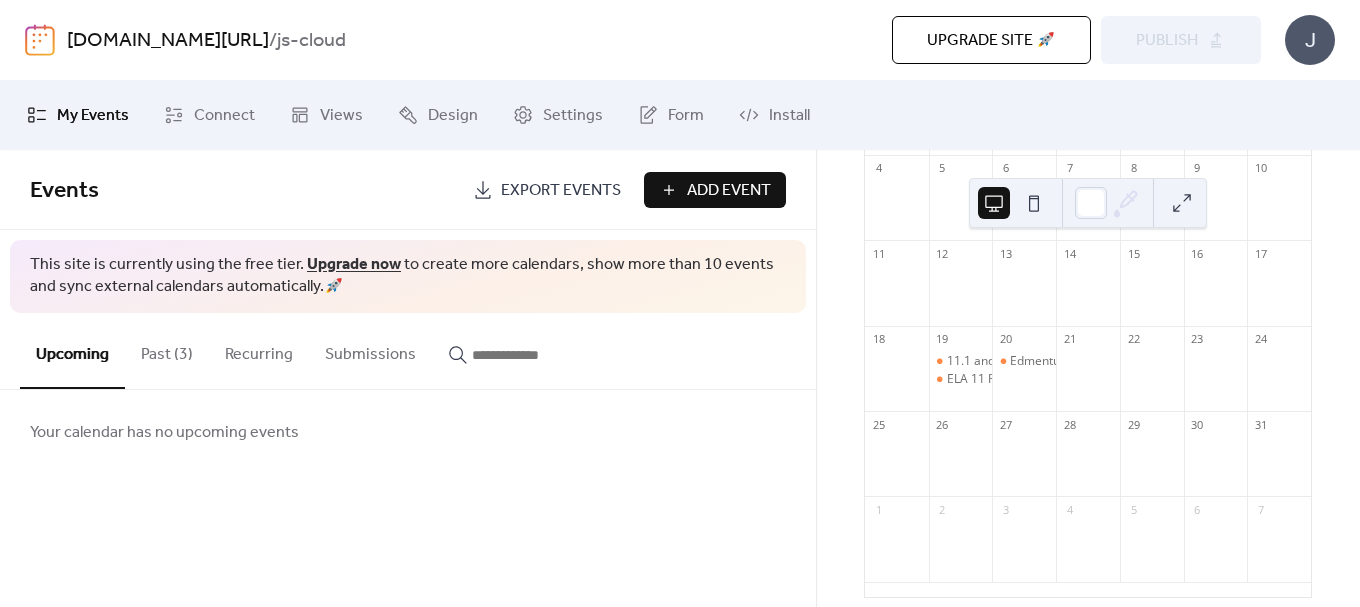 click on "Past  (3)" at bounding box center (167, 350) 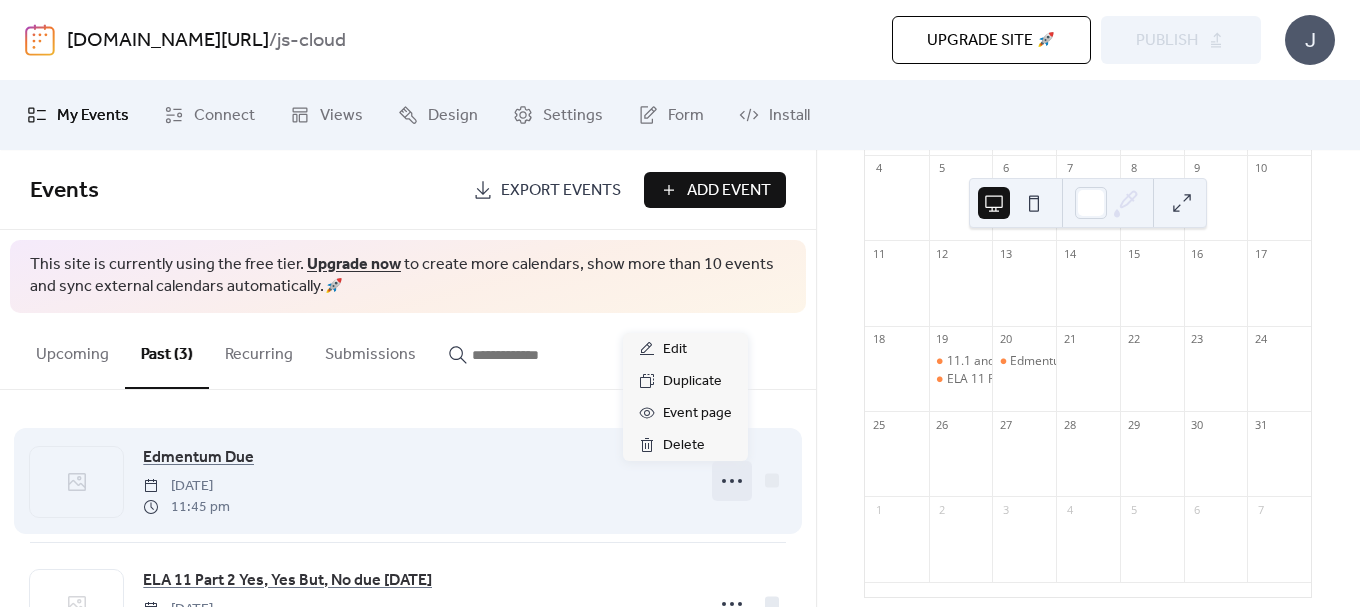 click 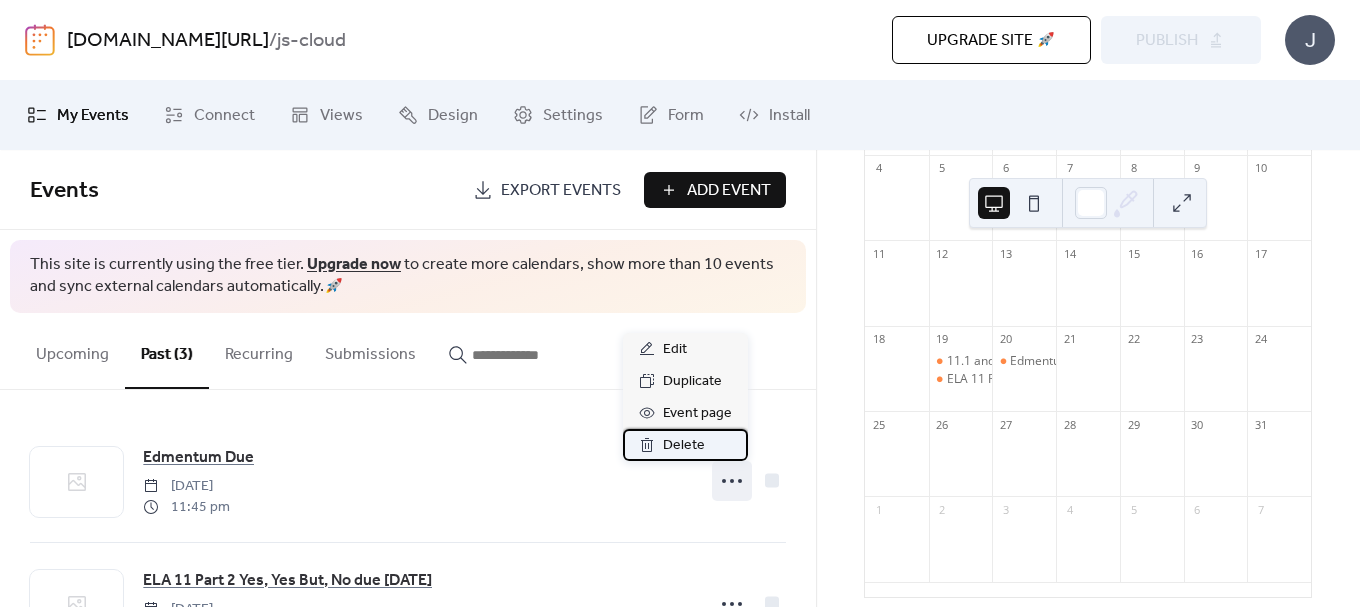 click on "Delete" at bounding box center [684, 446] 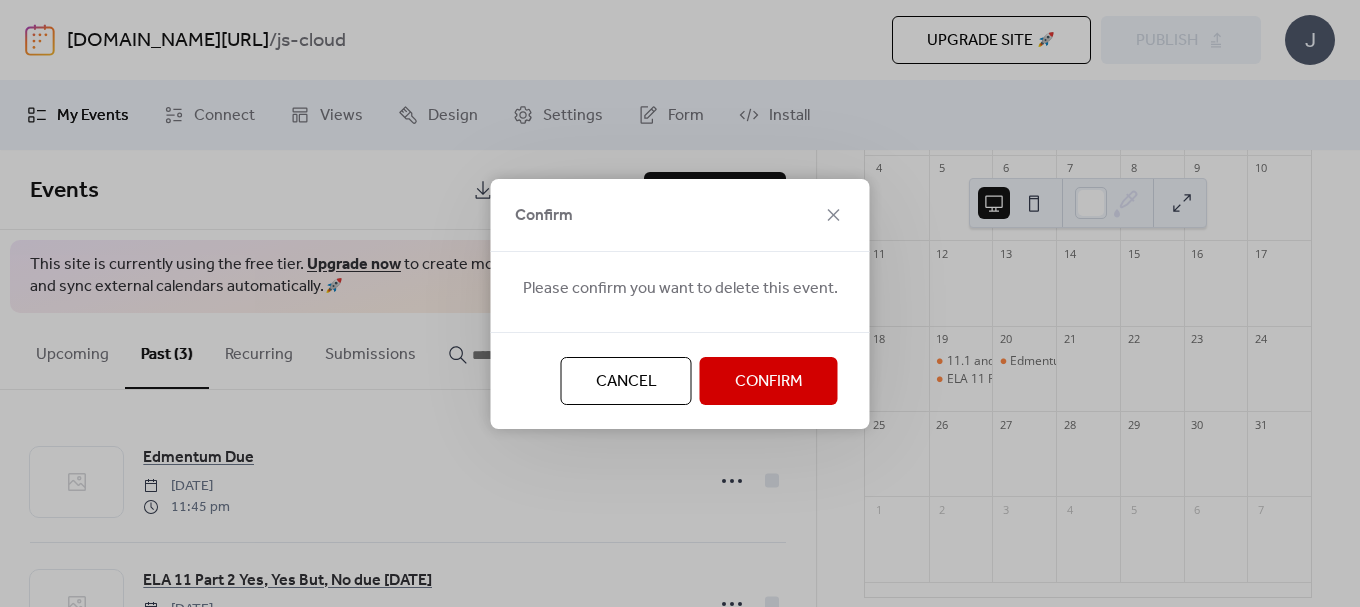 click on "Confirm" at bounding box center (769, 382) 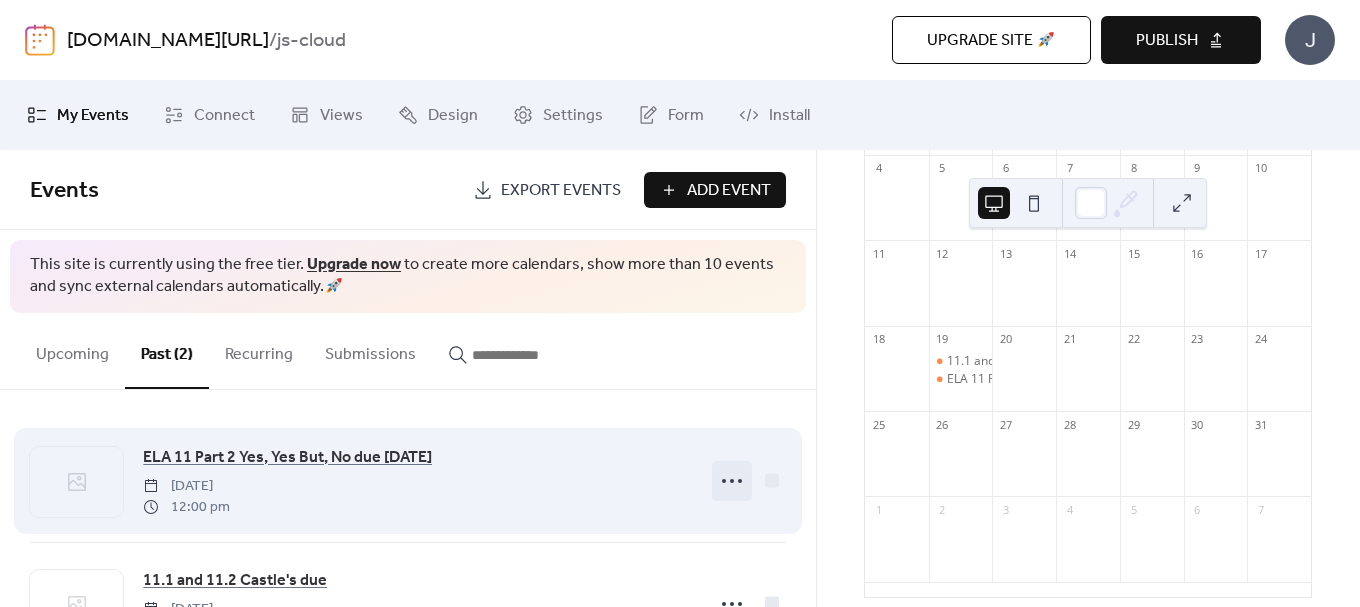 click 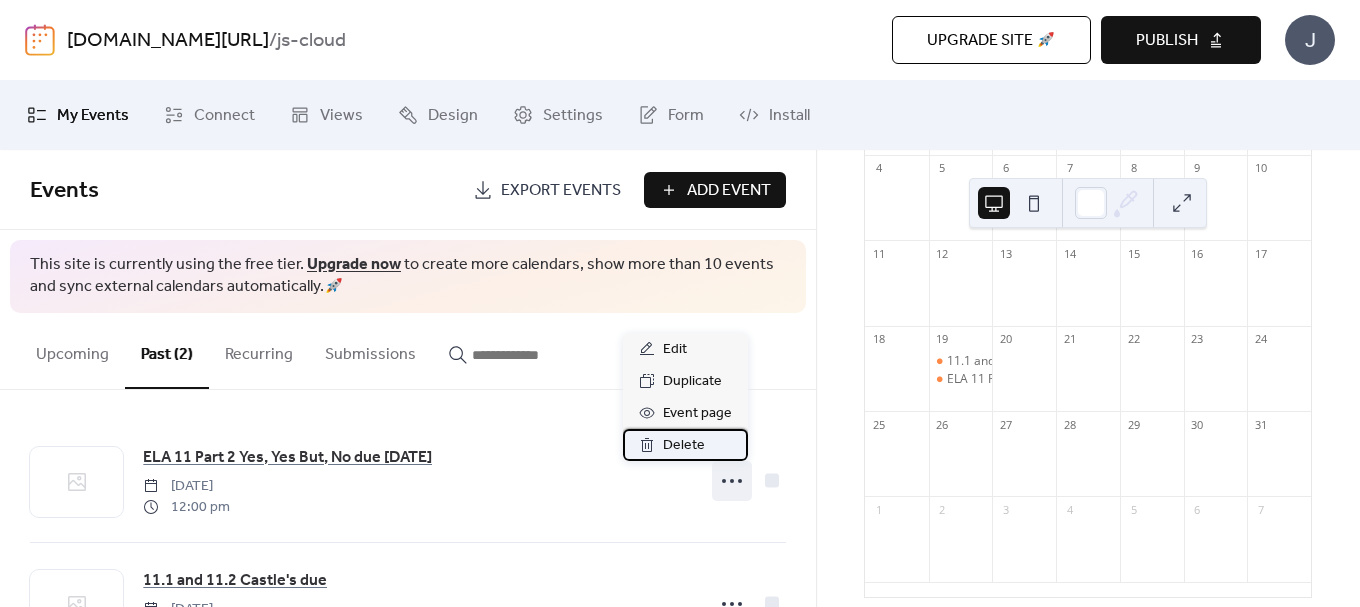 click on "Delete" at bounding box center [685, 445] 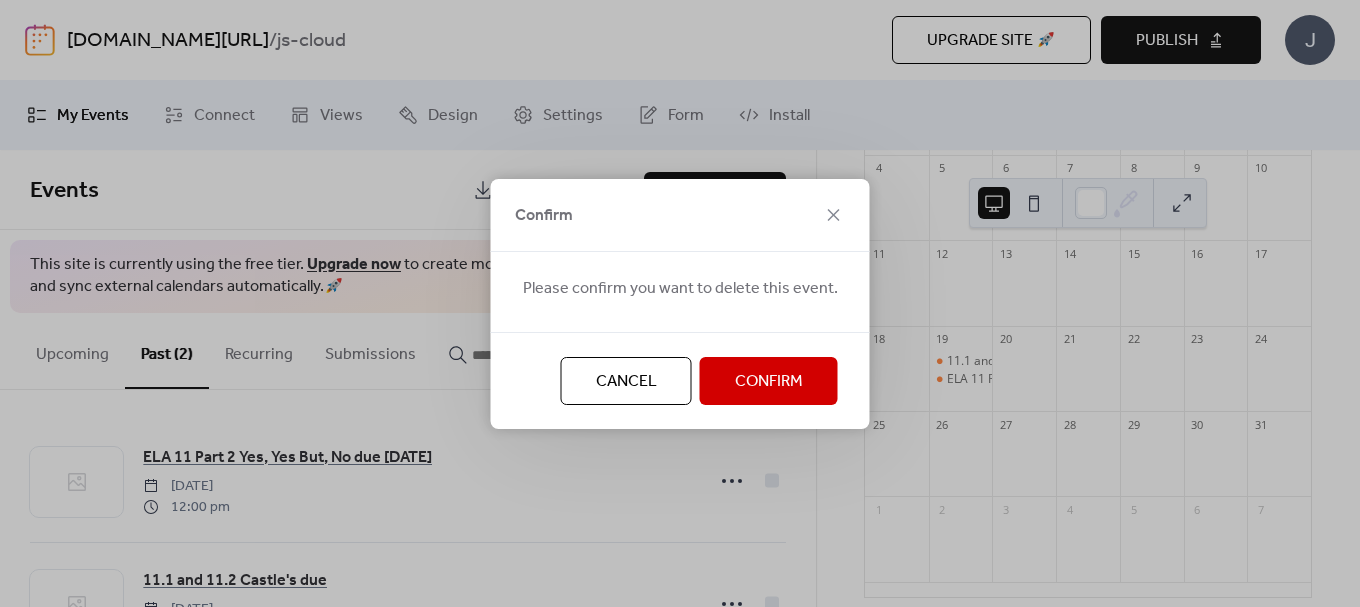 click on "Confirm" at bounding box center (769, 382) 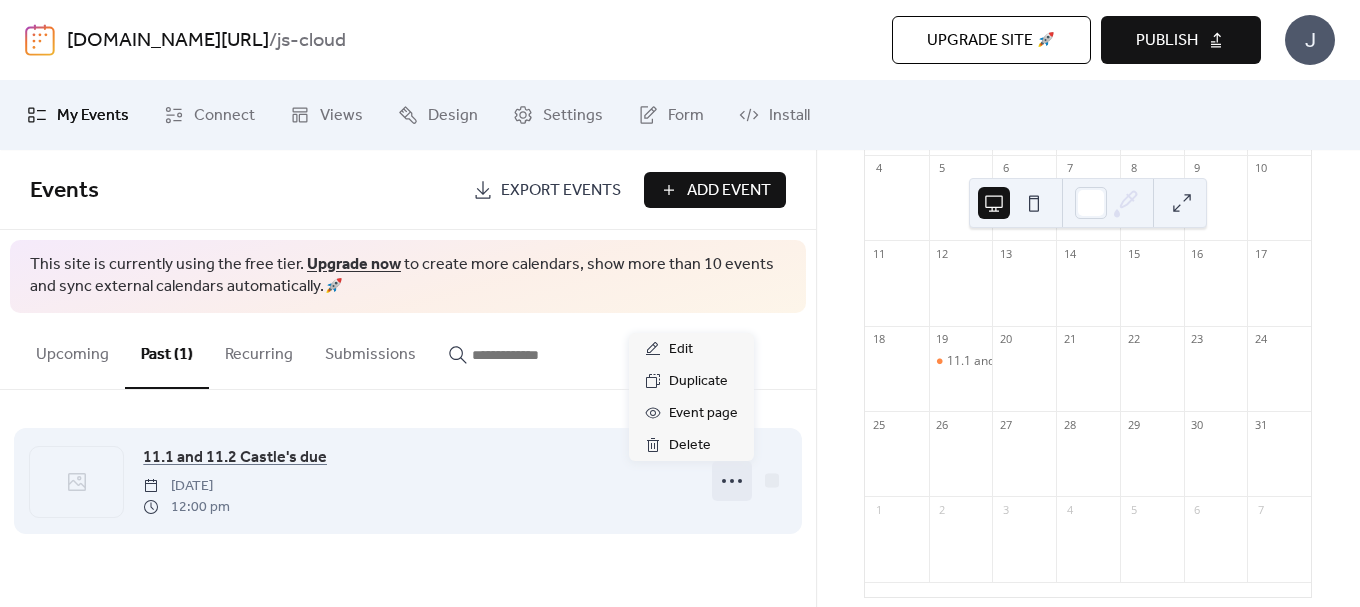 click 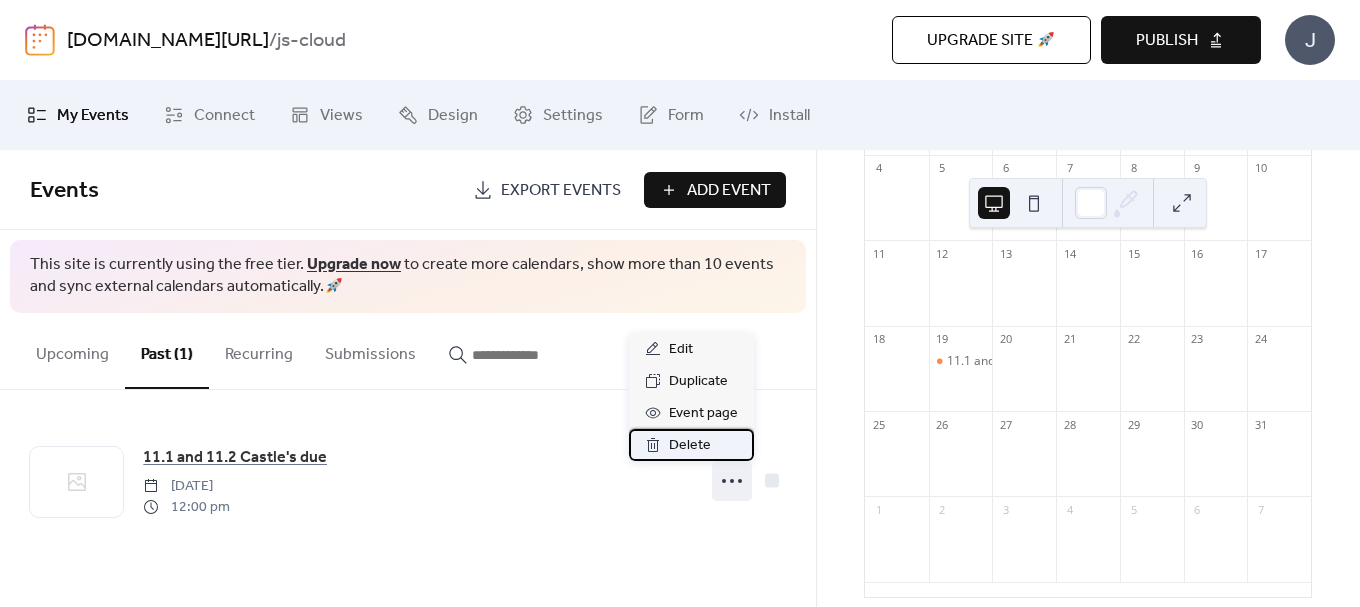 click on "Delete" at bounding box center [690, 446] 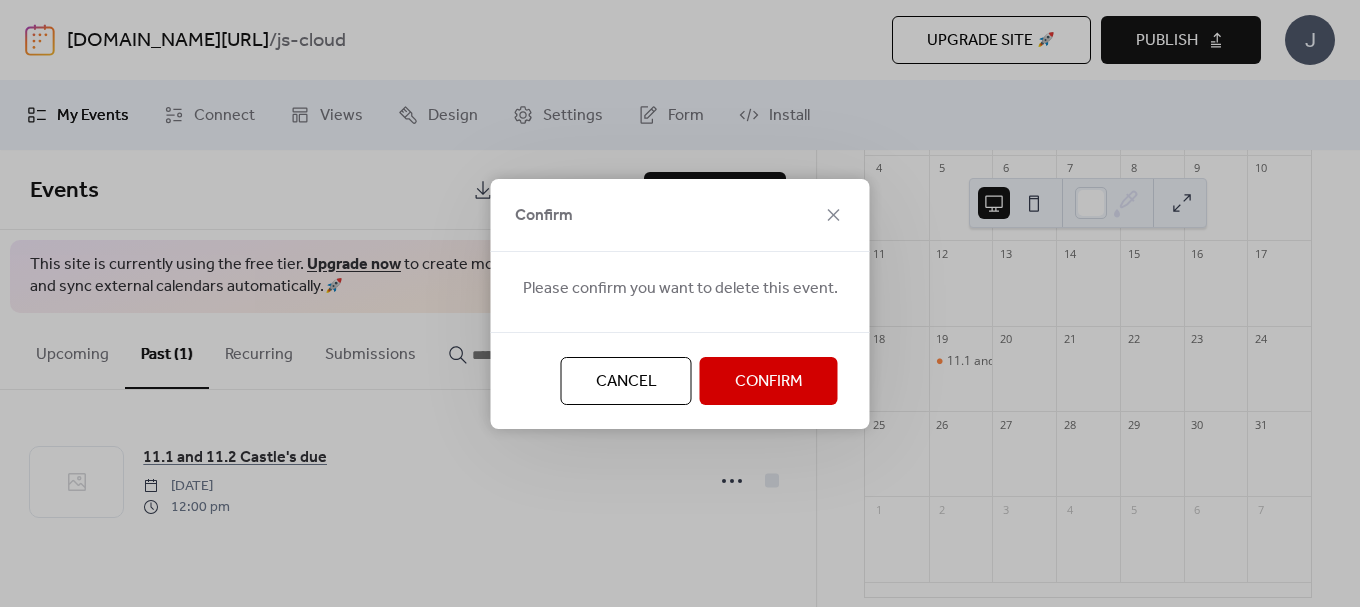 click on "Confirm" at bounding box center (769, 382) 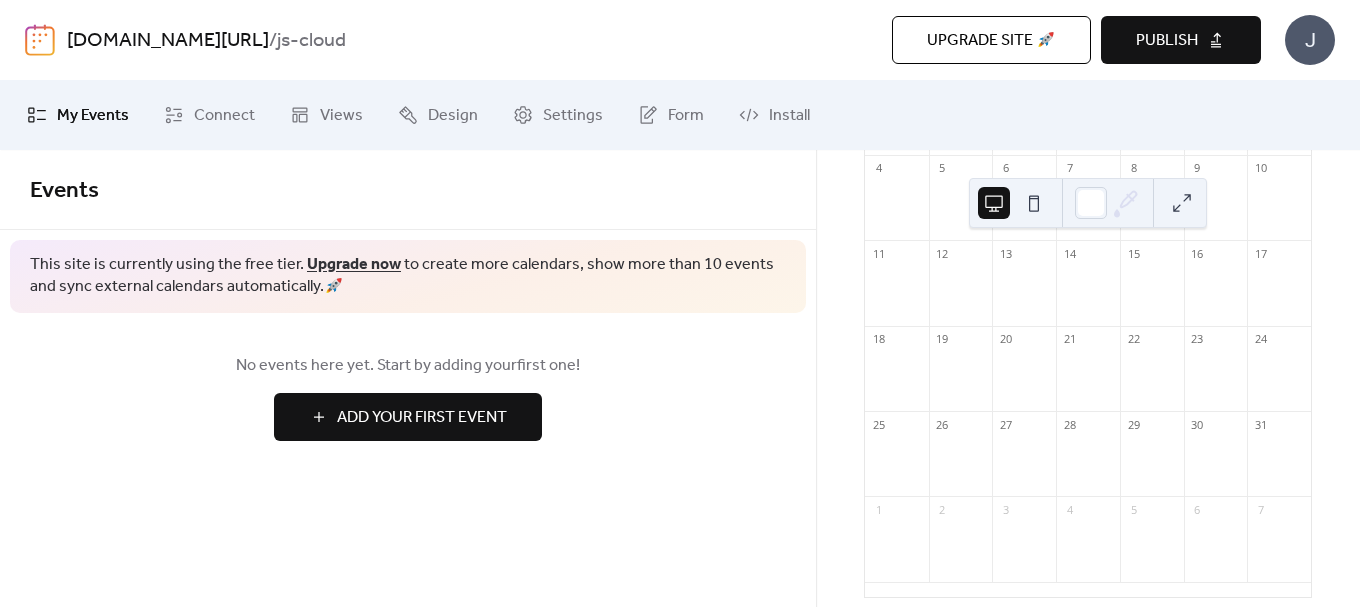 click on "Add Your First Event" at bounding box center [422, 418] 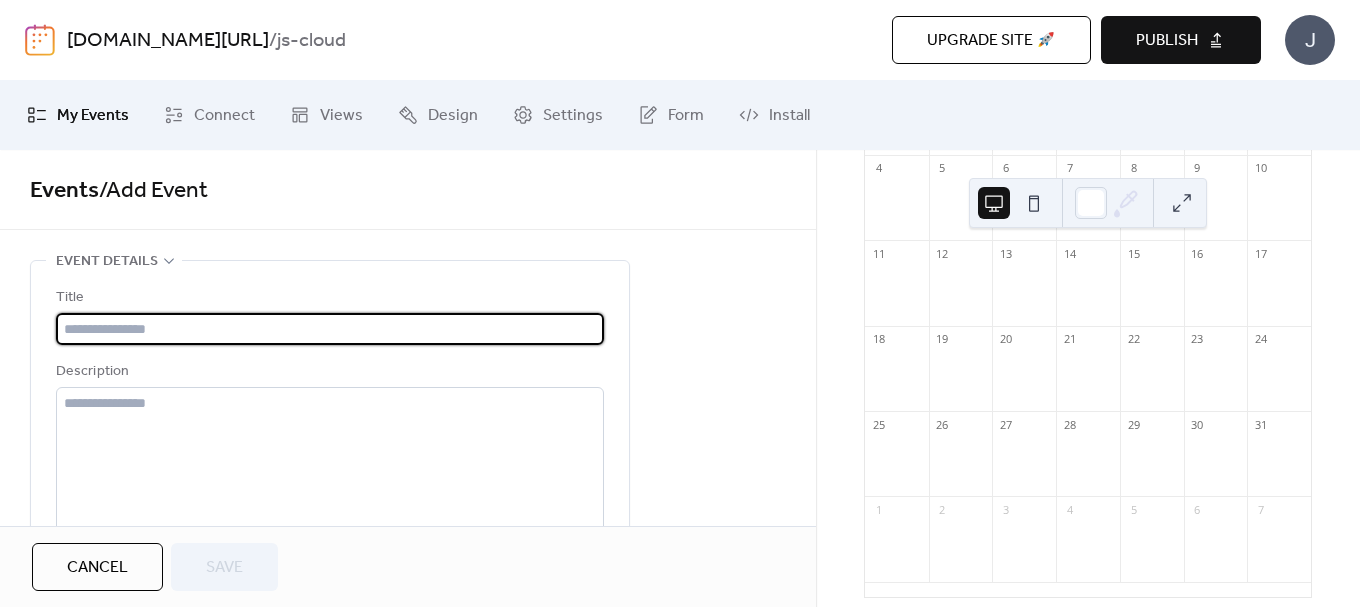 click at bounding box center (330, 329) 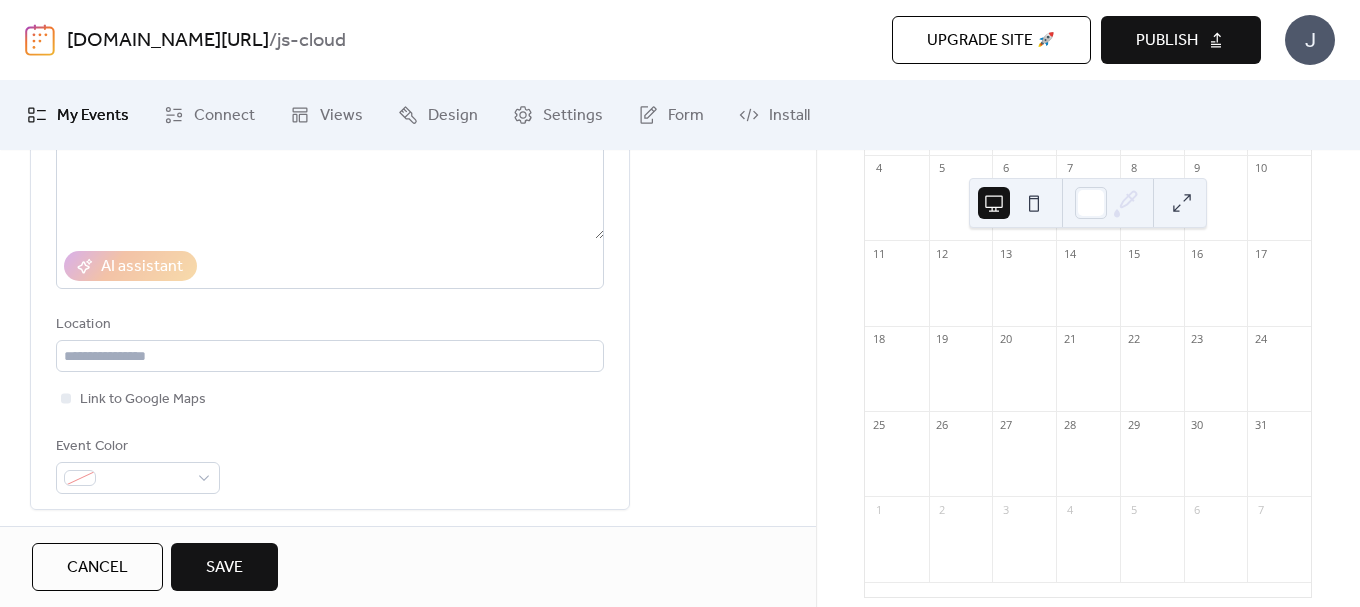 scroll, scrollTop: 200, scrollLeft: 0, axis: vertical 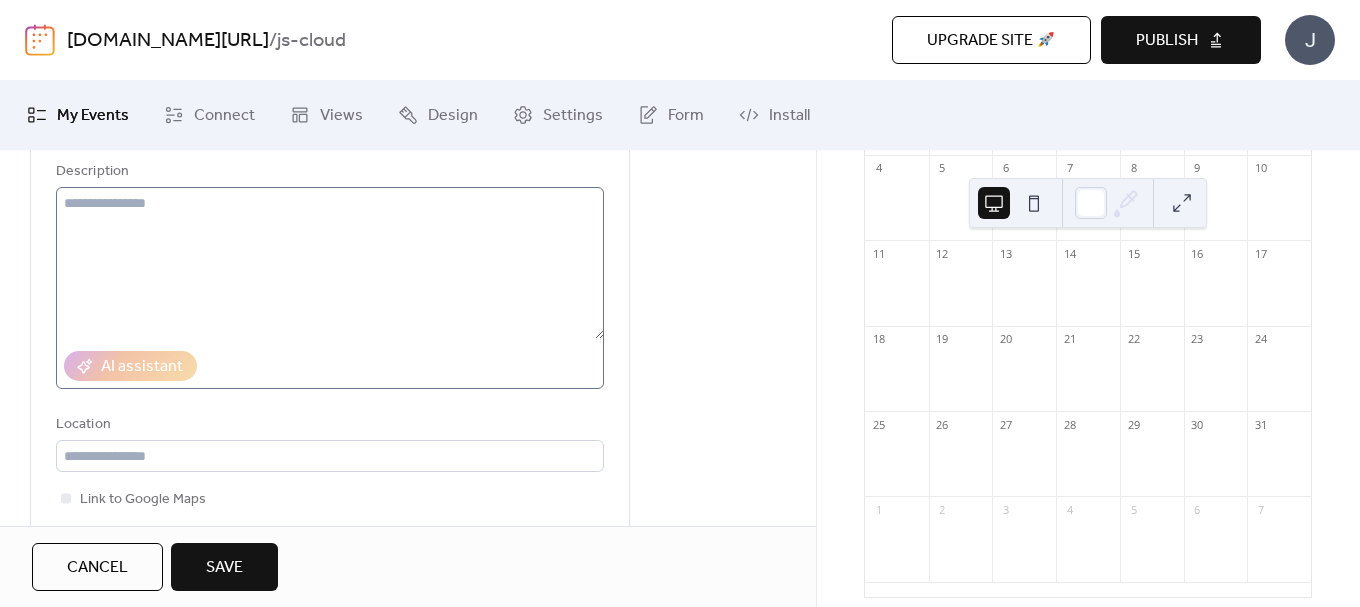 type on "**********" 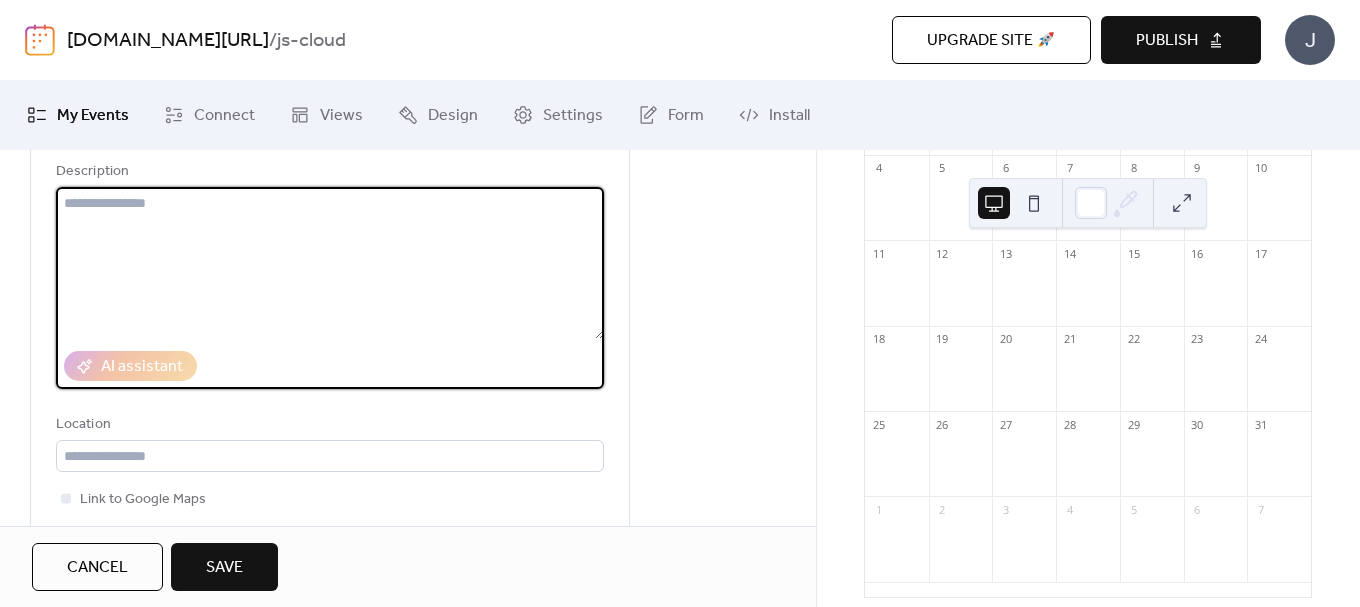 click at bounding box center [330, 263] 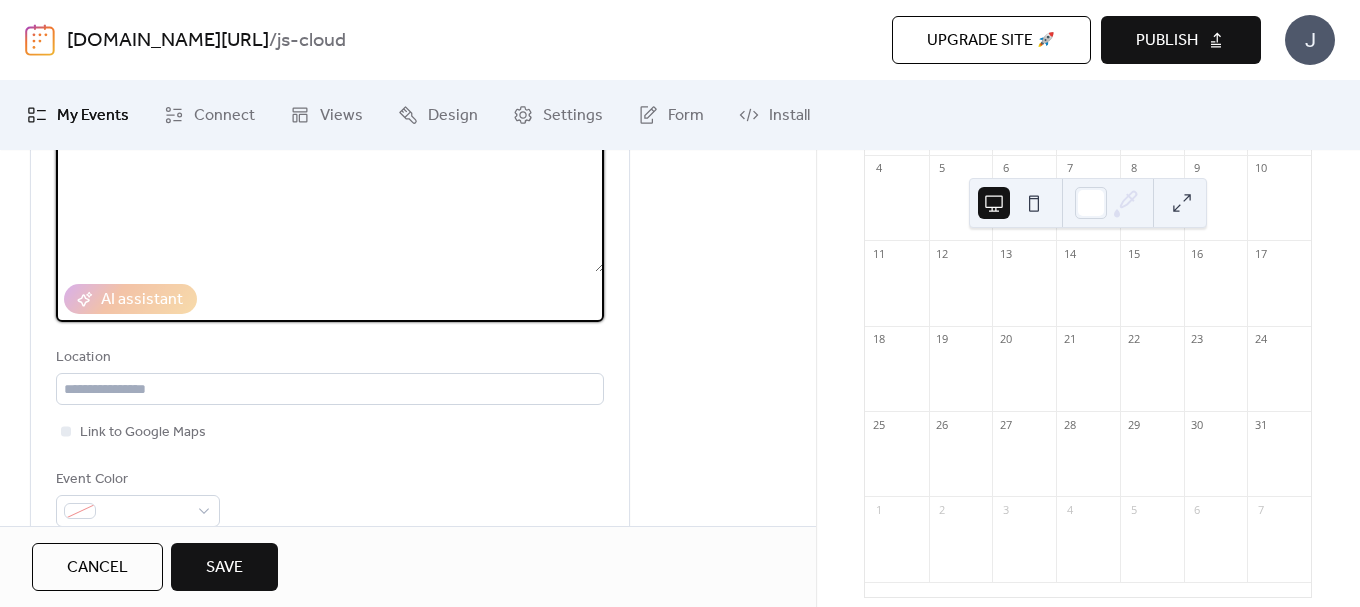 scroll, scrollTop: 300, scrollLeft: 0, axis: vertical 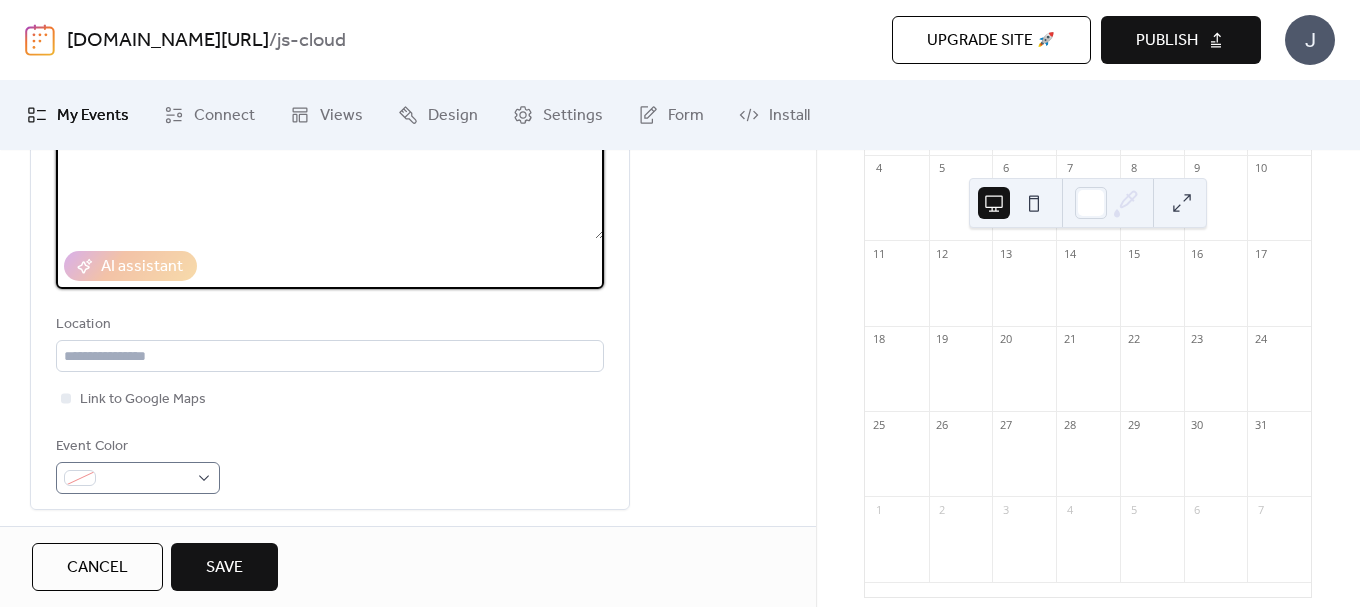 type on "**********" 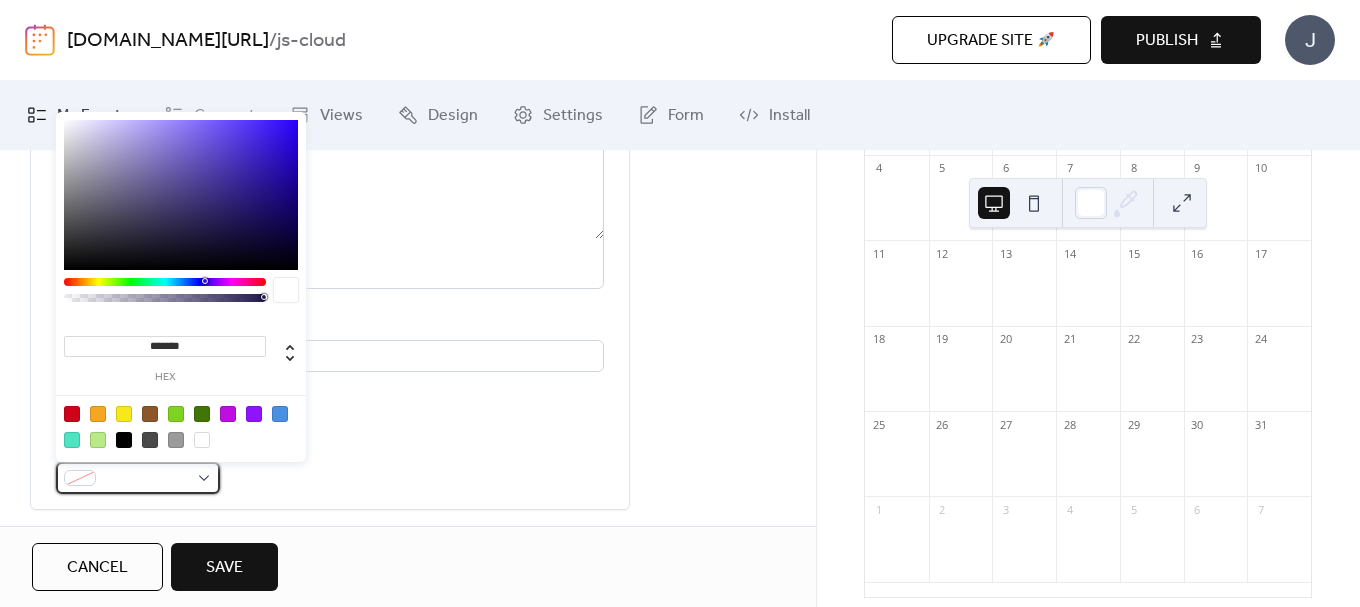 click at bounding box center (146, 479) 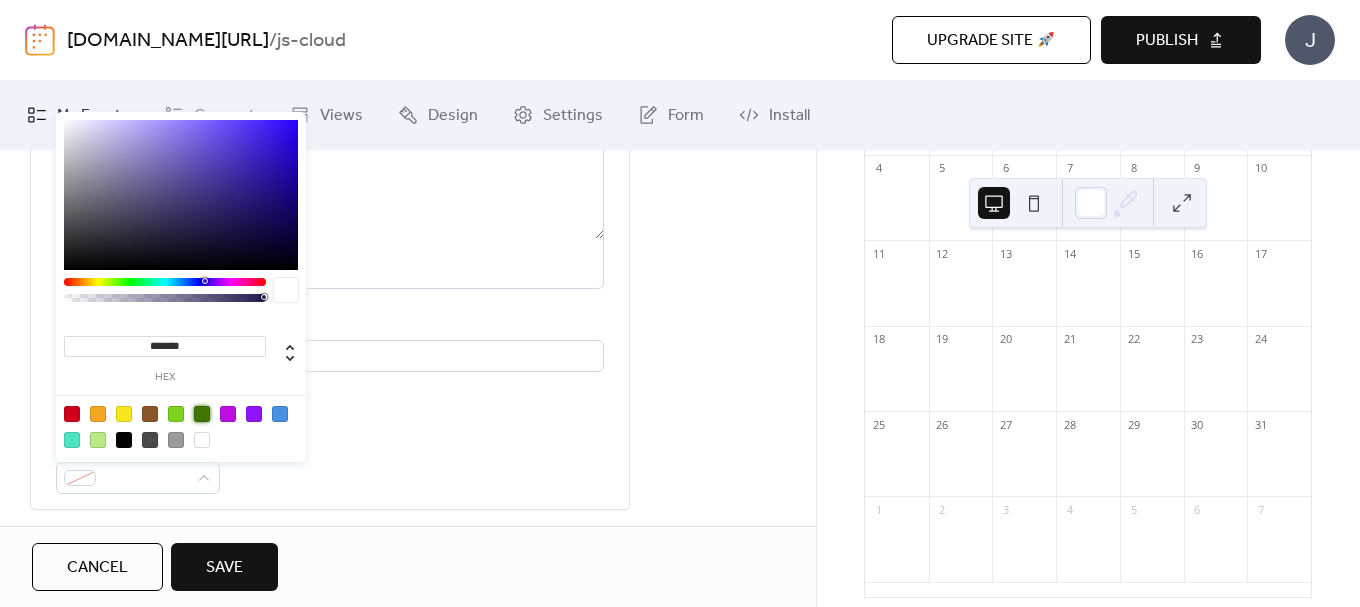 click at bounding box center [202, 414] 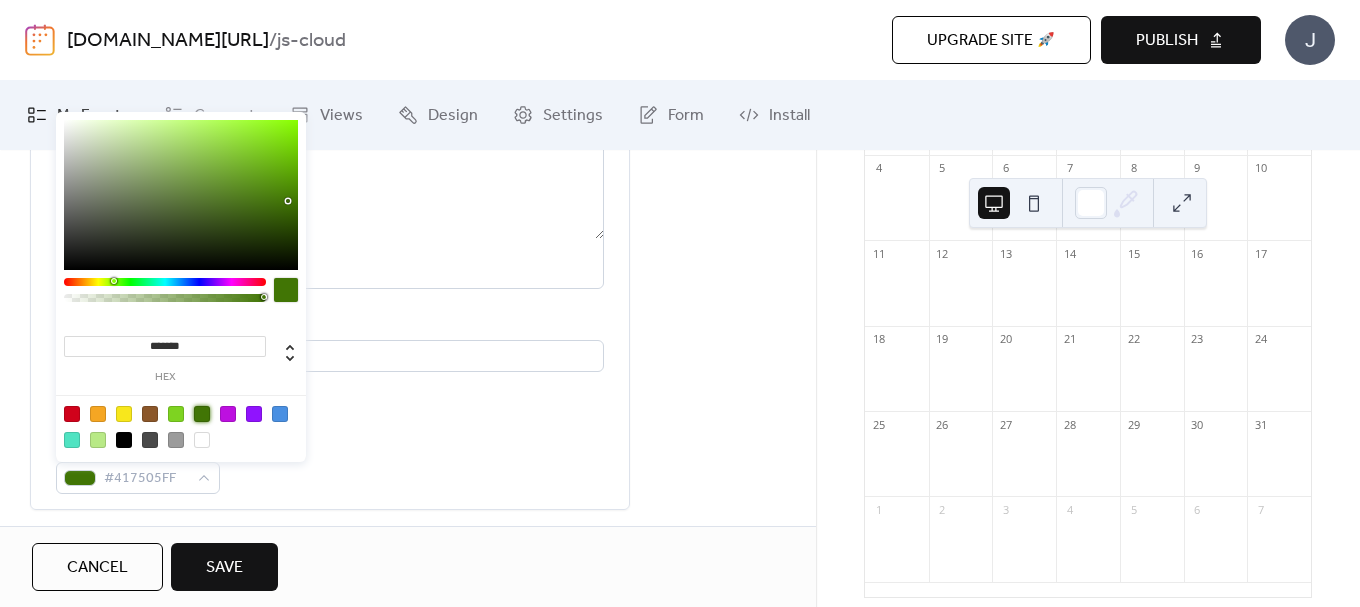 click on "Event Color #417505FF" at bounding box center [330, 464] 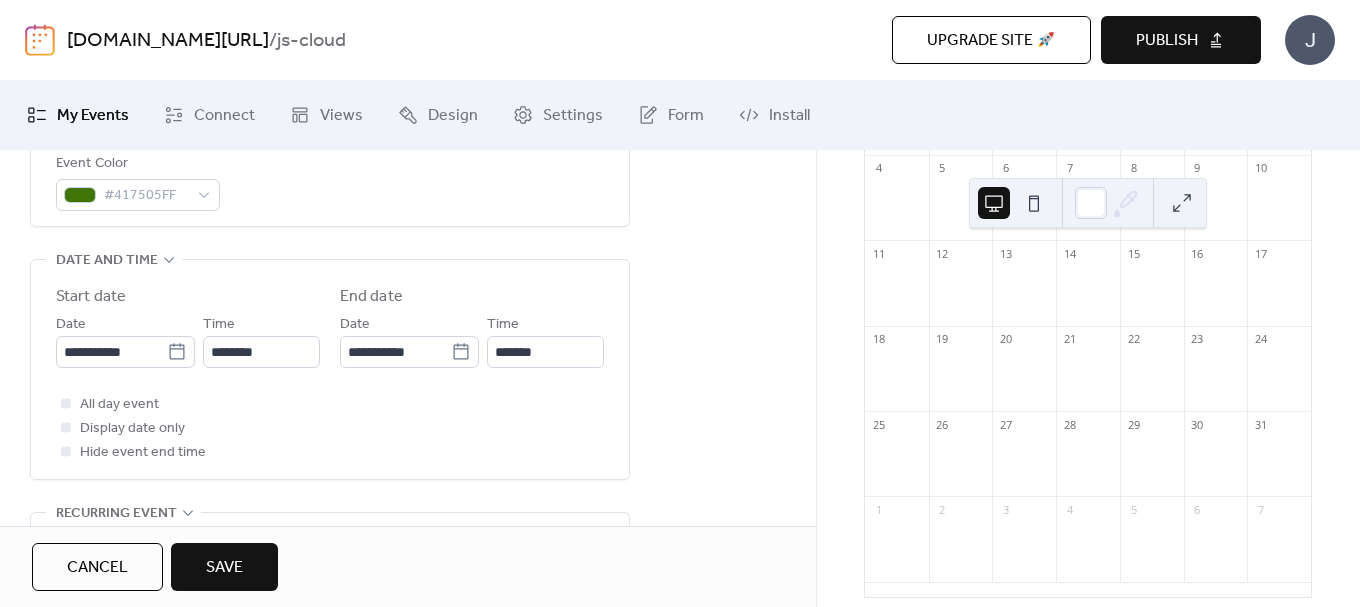 scroll, scrollTop: 600, scrollLeft: 0, axis: vertical 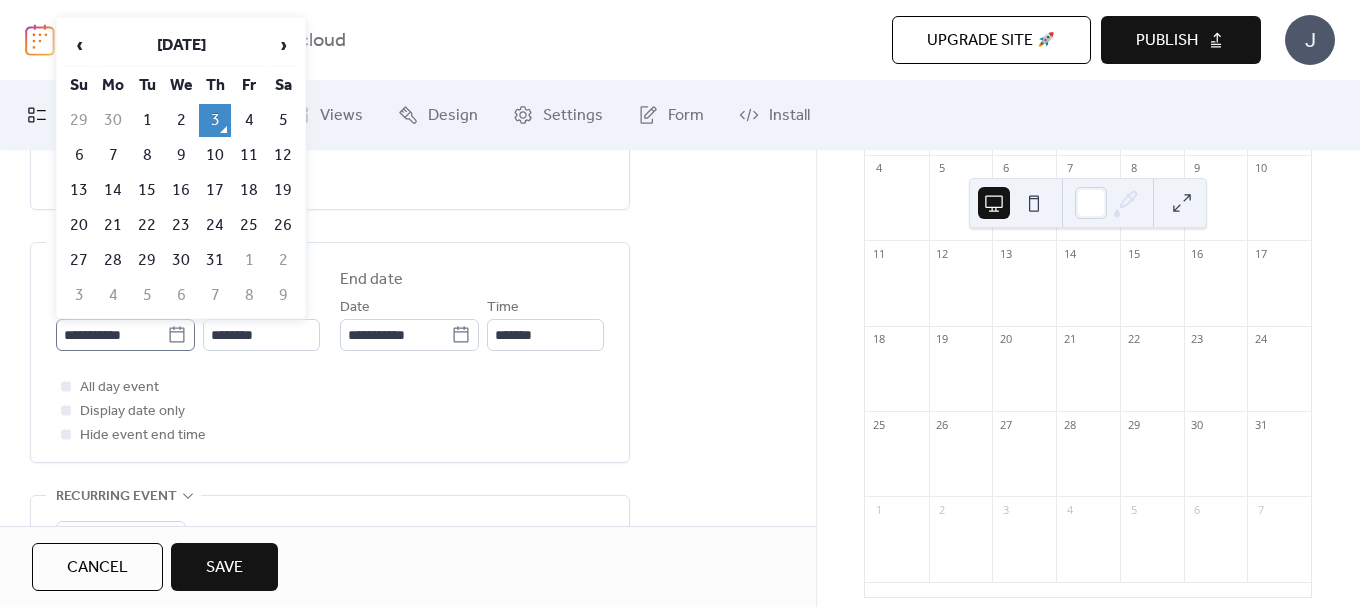 click 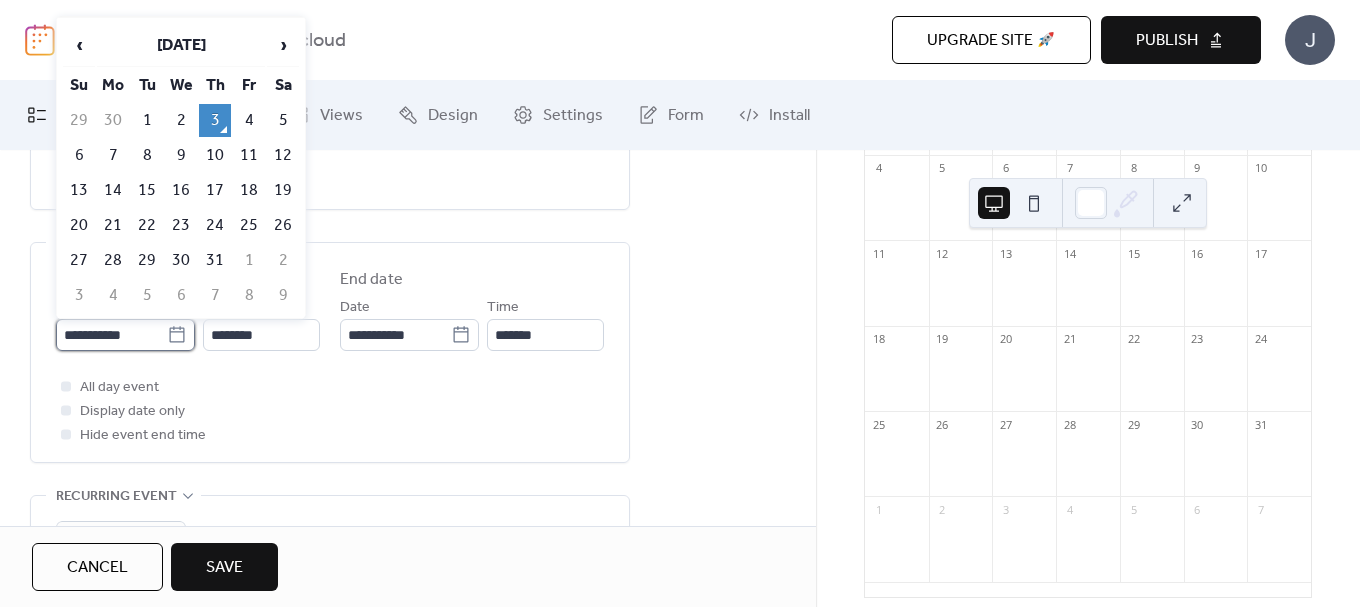 click on "**********" at bounding box center [111, 335] 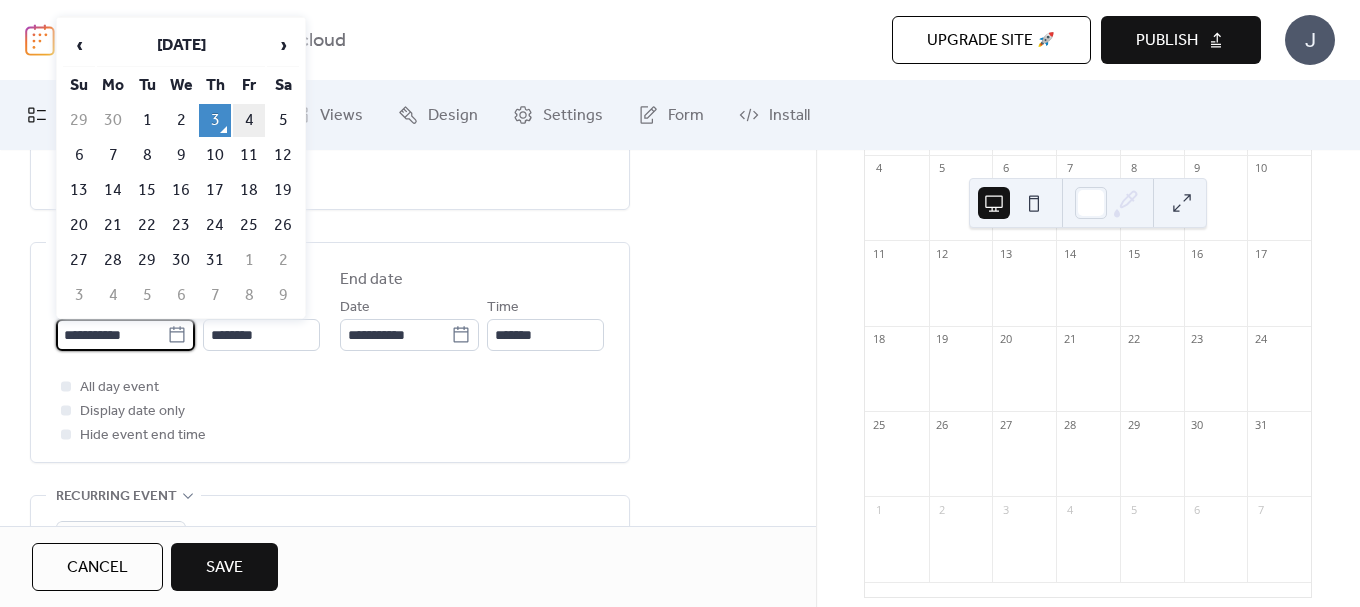 click on "4" at bounding box center (249, 120) 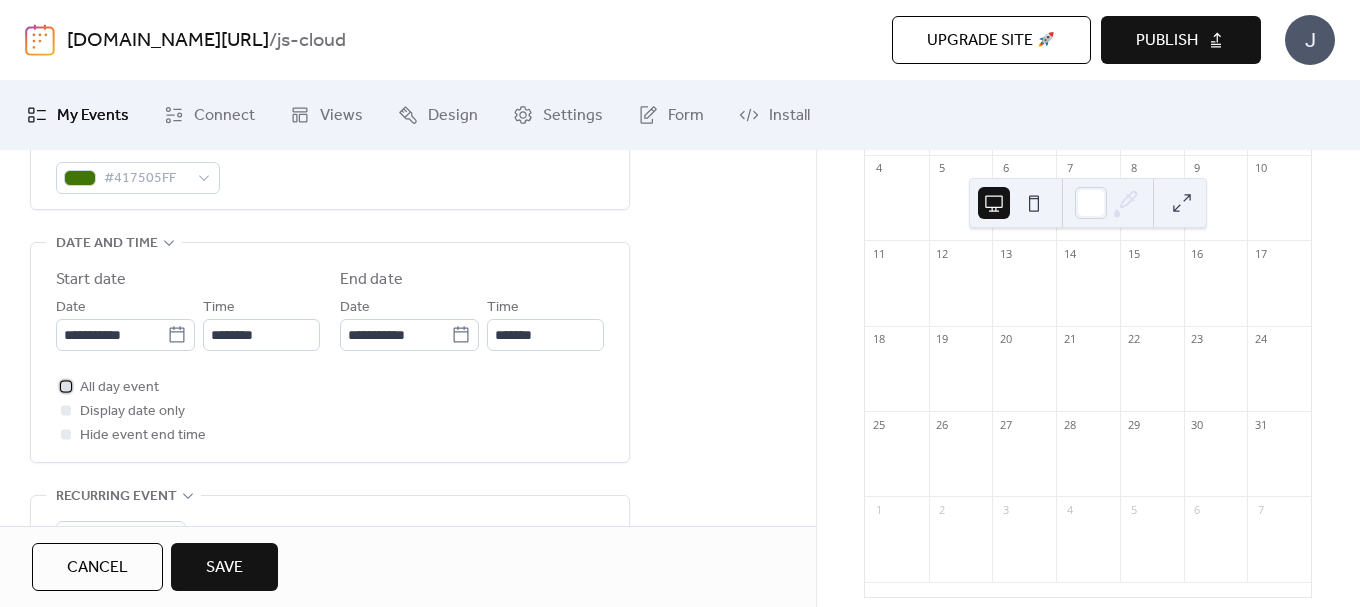 click at bounding box center [66, 386] 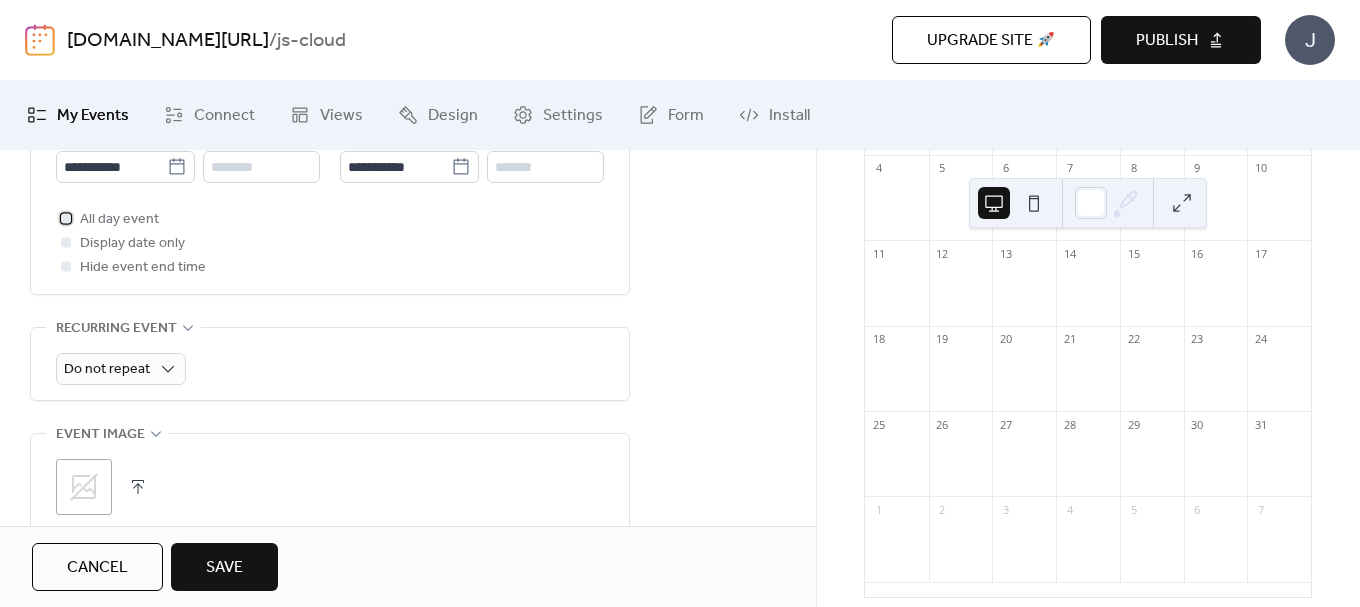 scroll, scrollTop: 800, scrollLeft: 0, axis: vertical 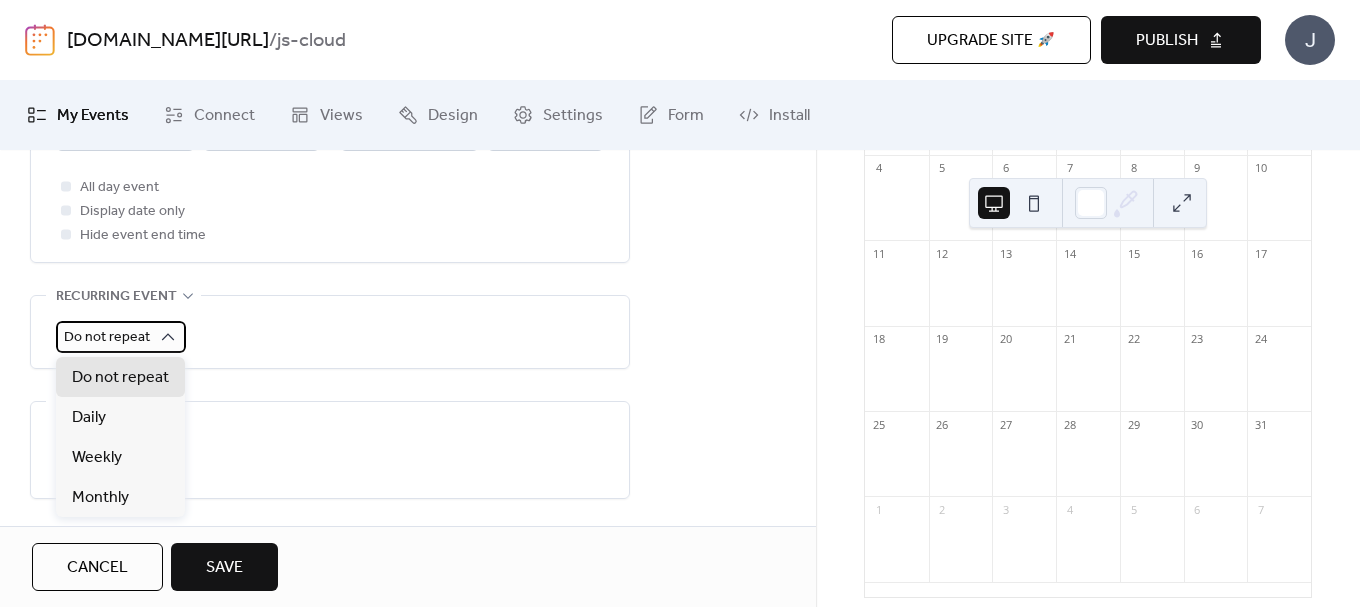 click on "Do not repeat" at bounding box center (121, 337) 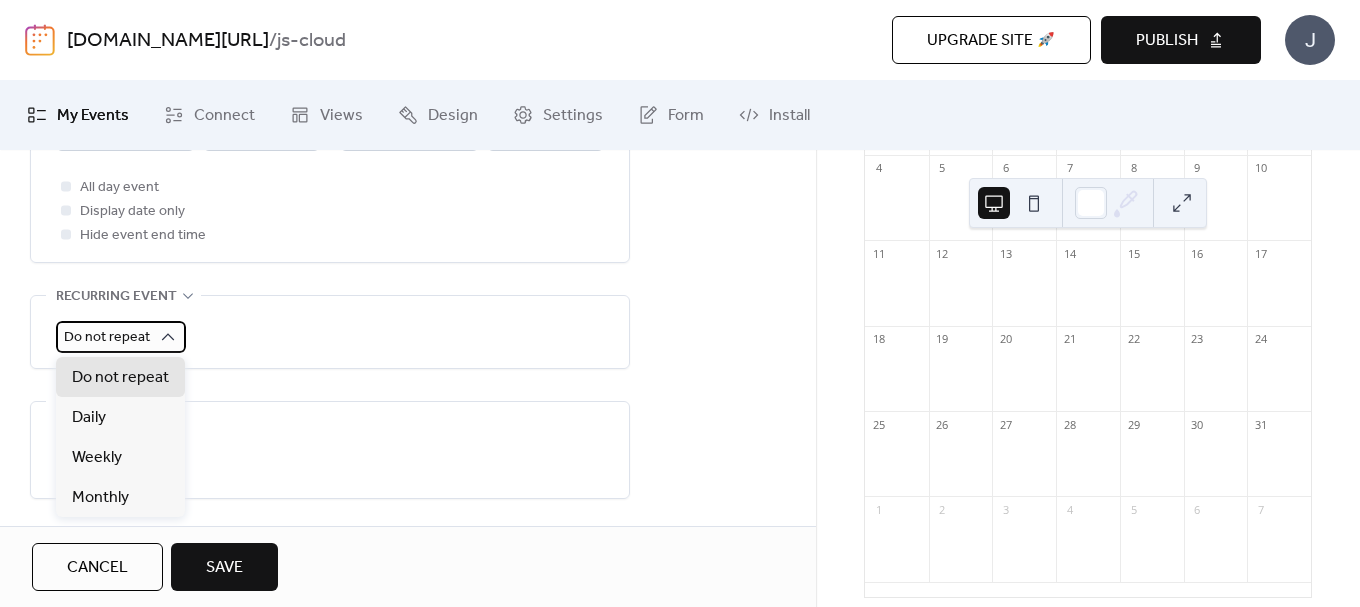 click on "Do not repeat" at bounding box center [107, 337] 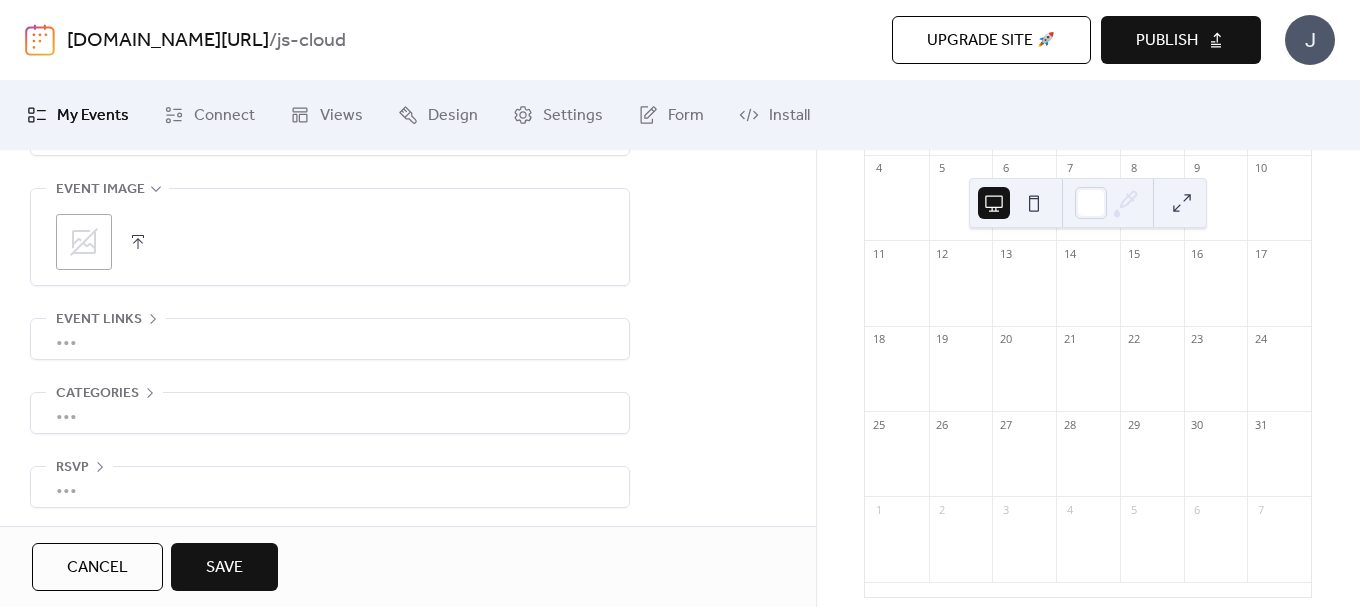 scroll, scrollTop: 1017, scrollLeft: 0, axis: vertical 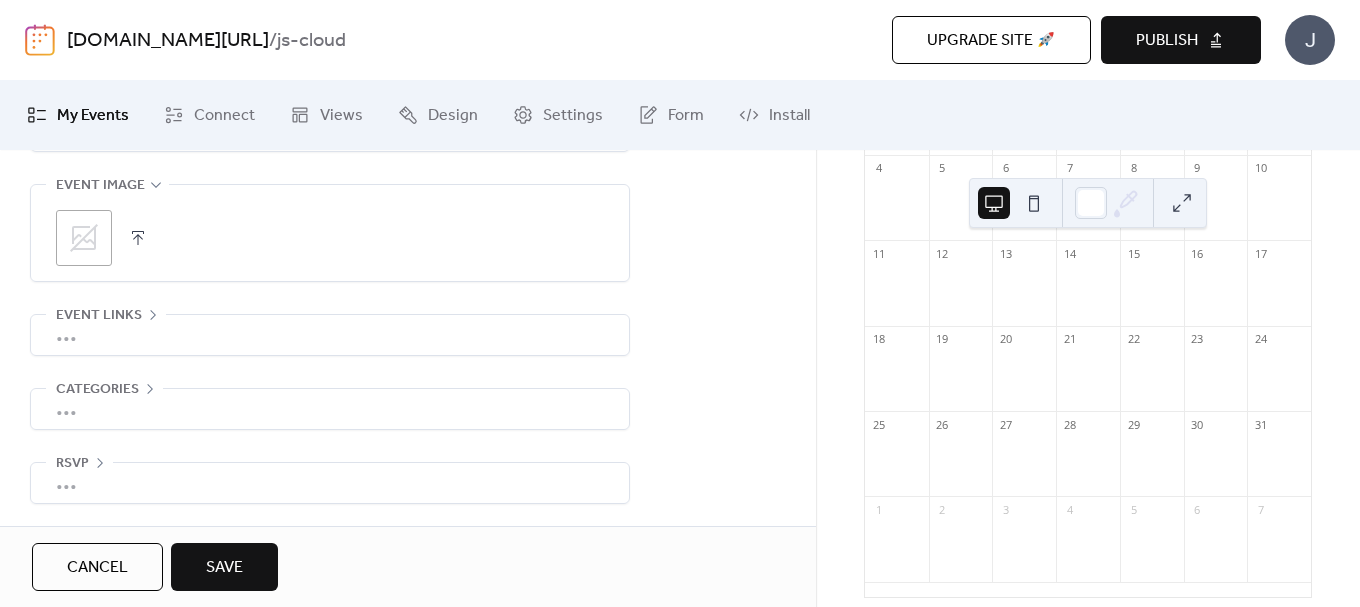 click on "Save" at bounding box center (224, 567) 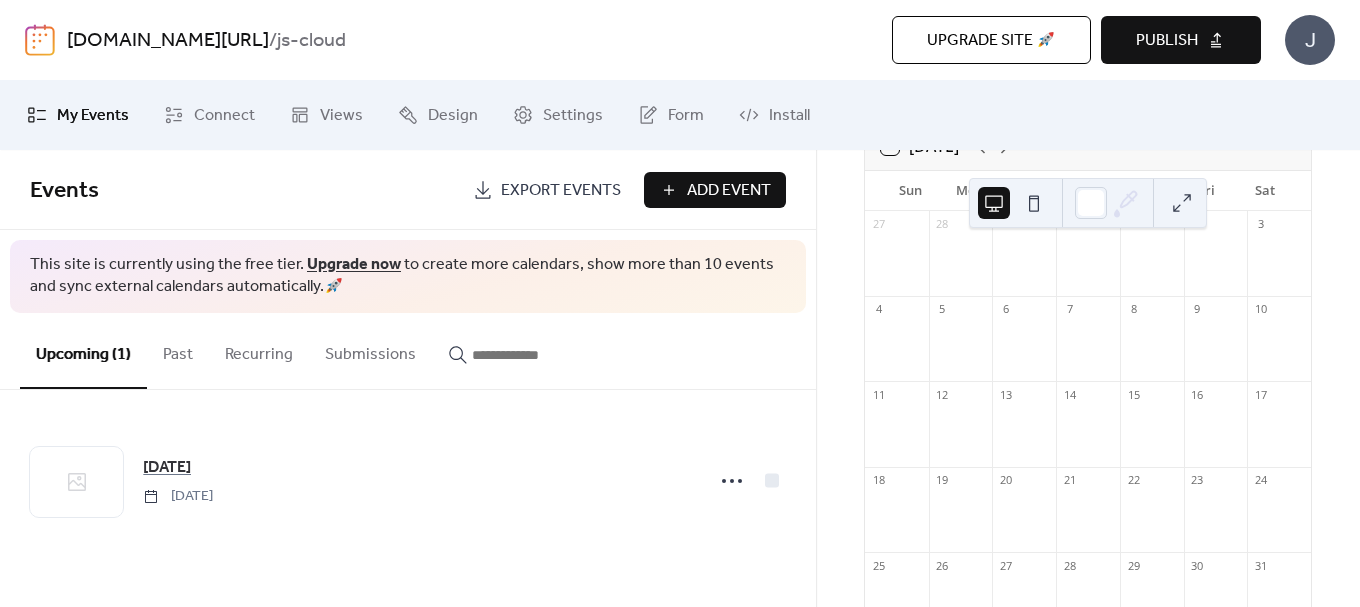scroll, scrollTop: 0, scrollLeft: 0, axis: both 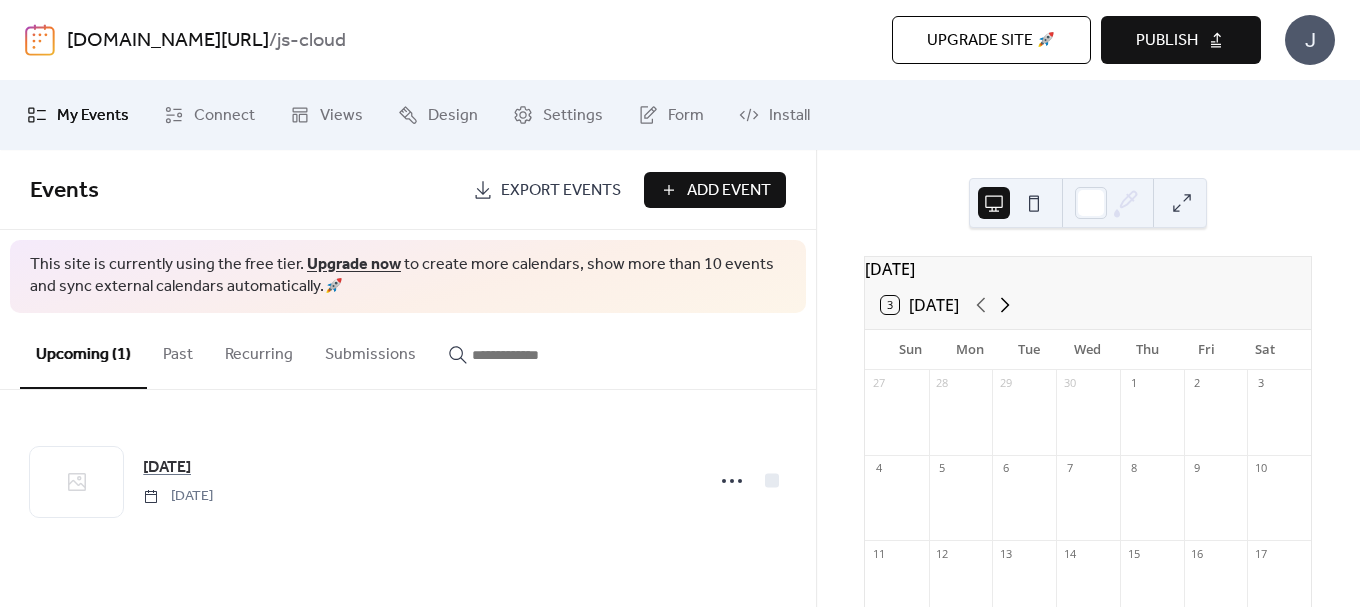click 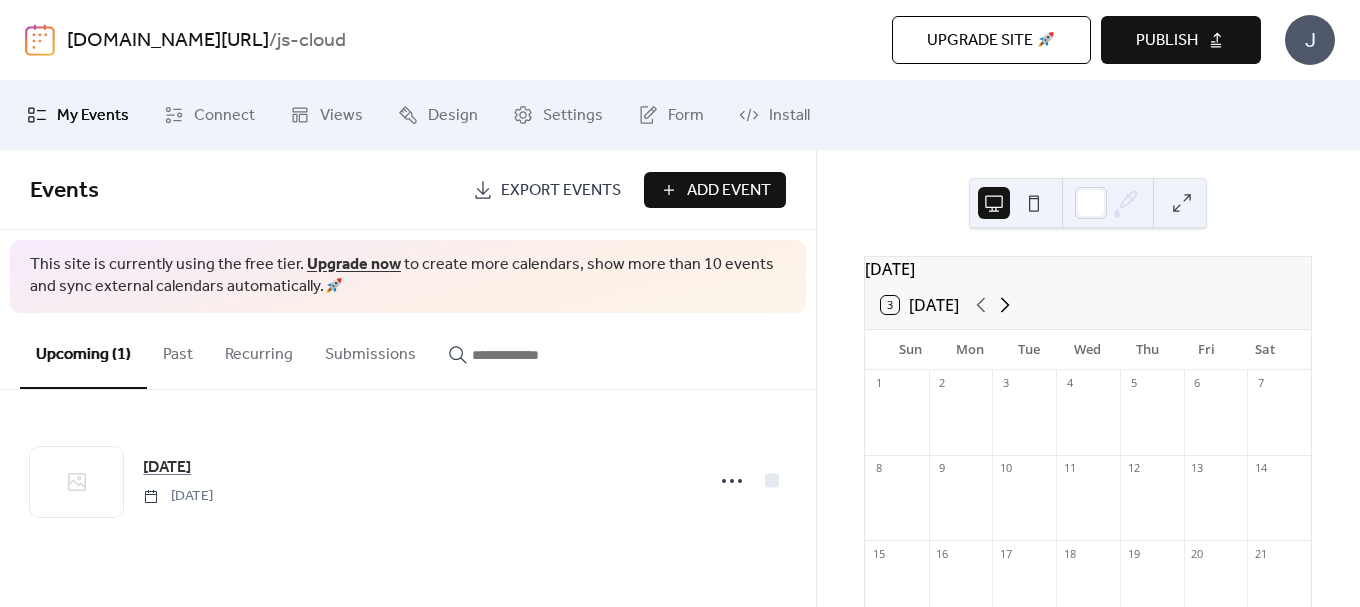 click 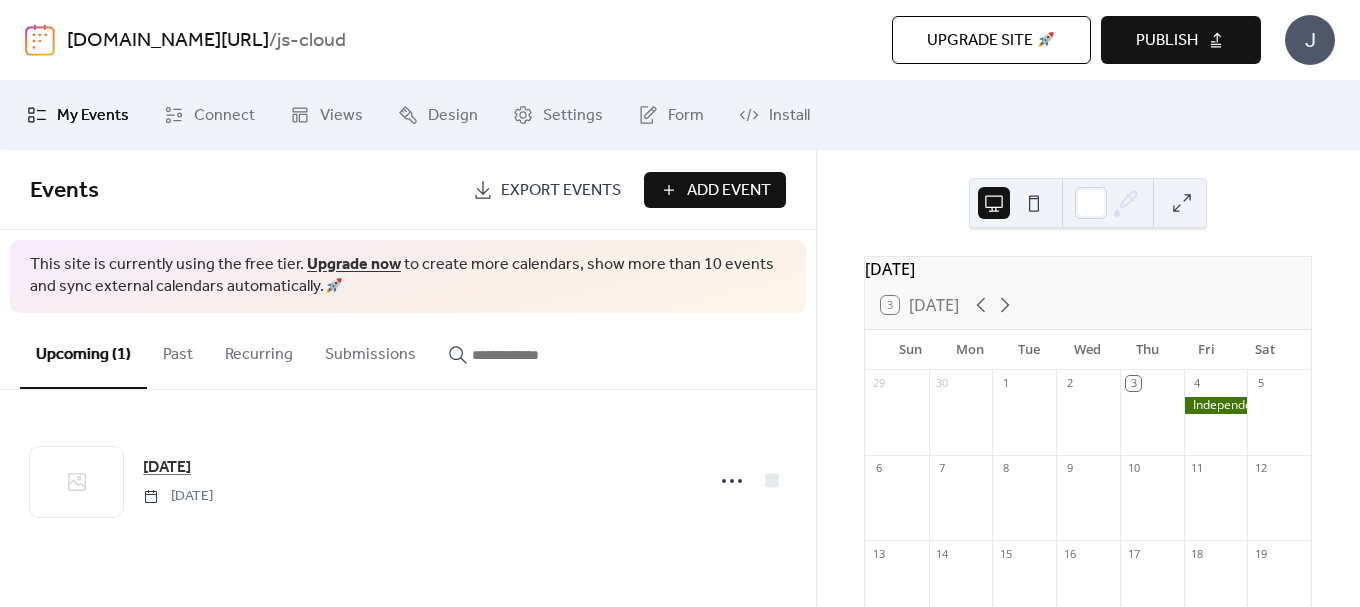 click on "Add Event" at bounding box center [729, 191] 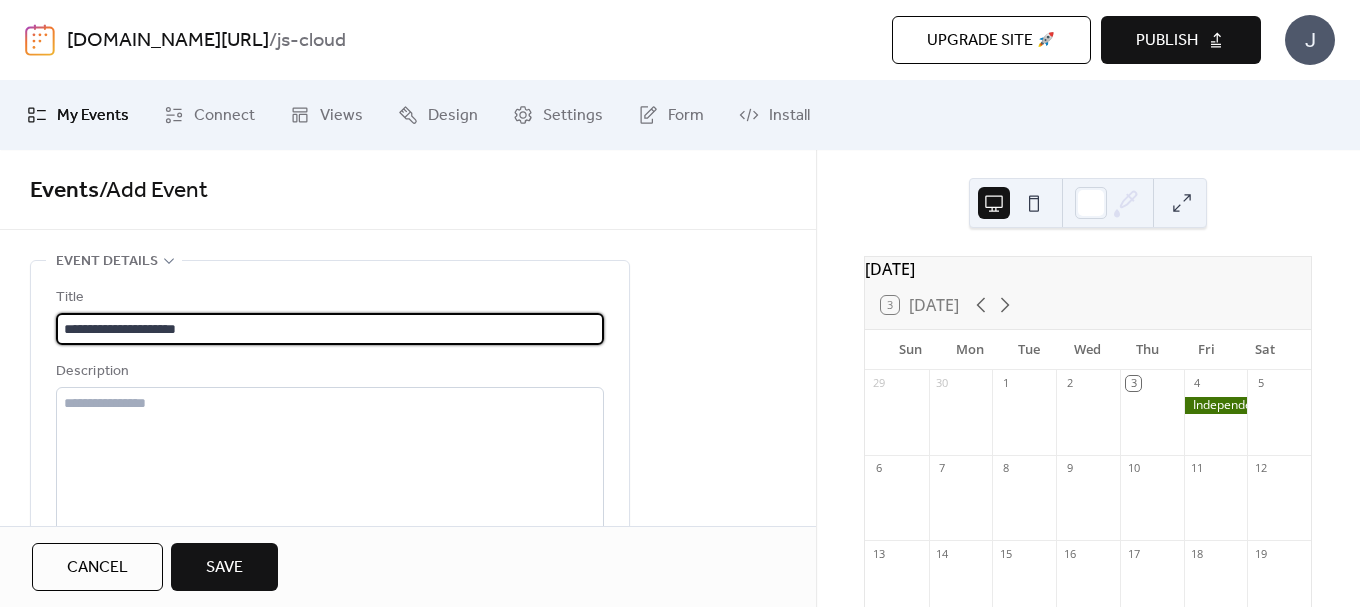 scroll, scrollTop: 1, scrollLeft: 0, axis: vertical 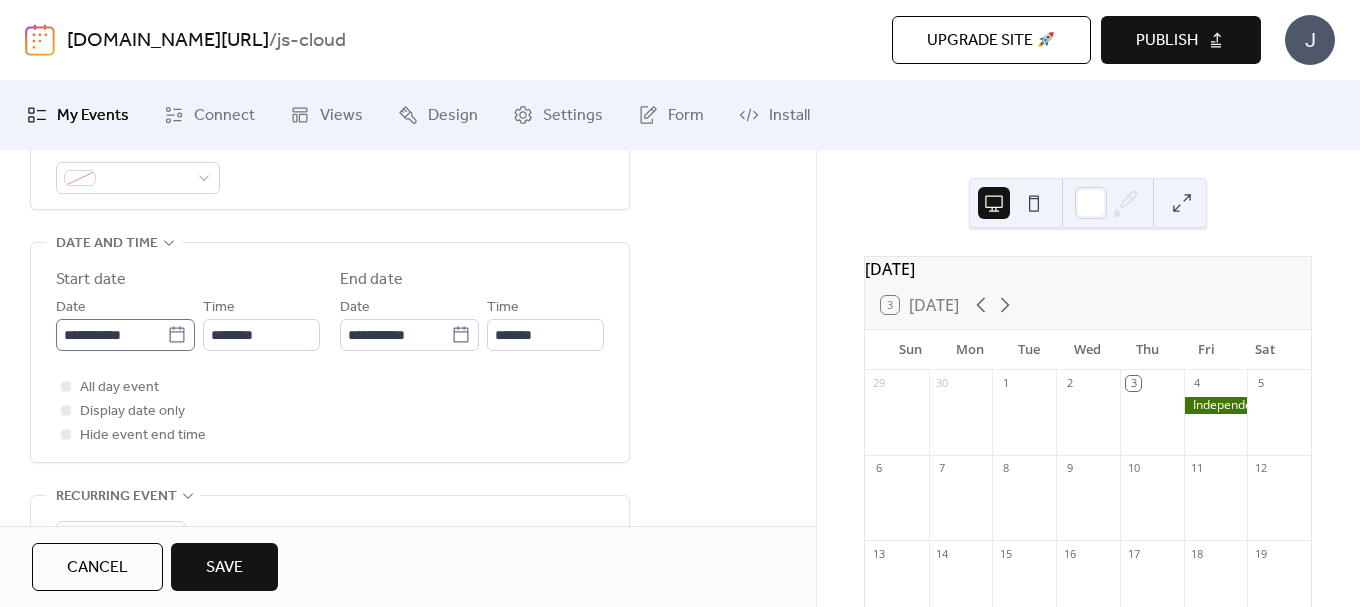 type on "**********" 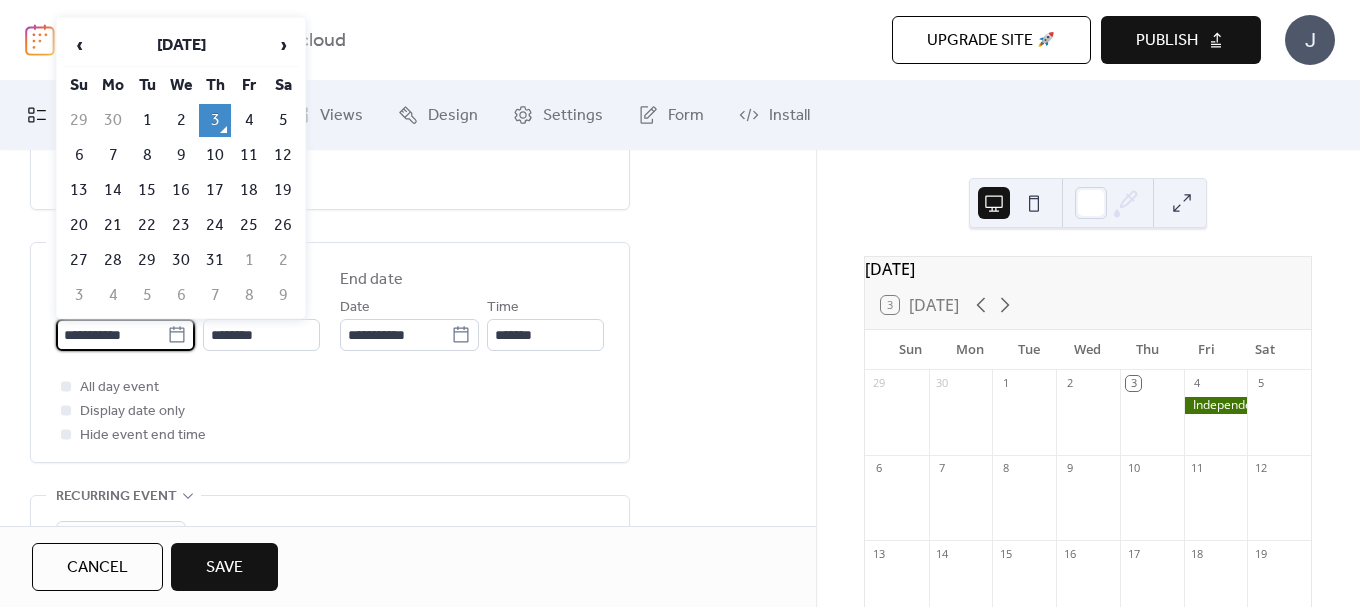 scroll, scrollTop: 0, scrollLeft: 0, axis: both 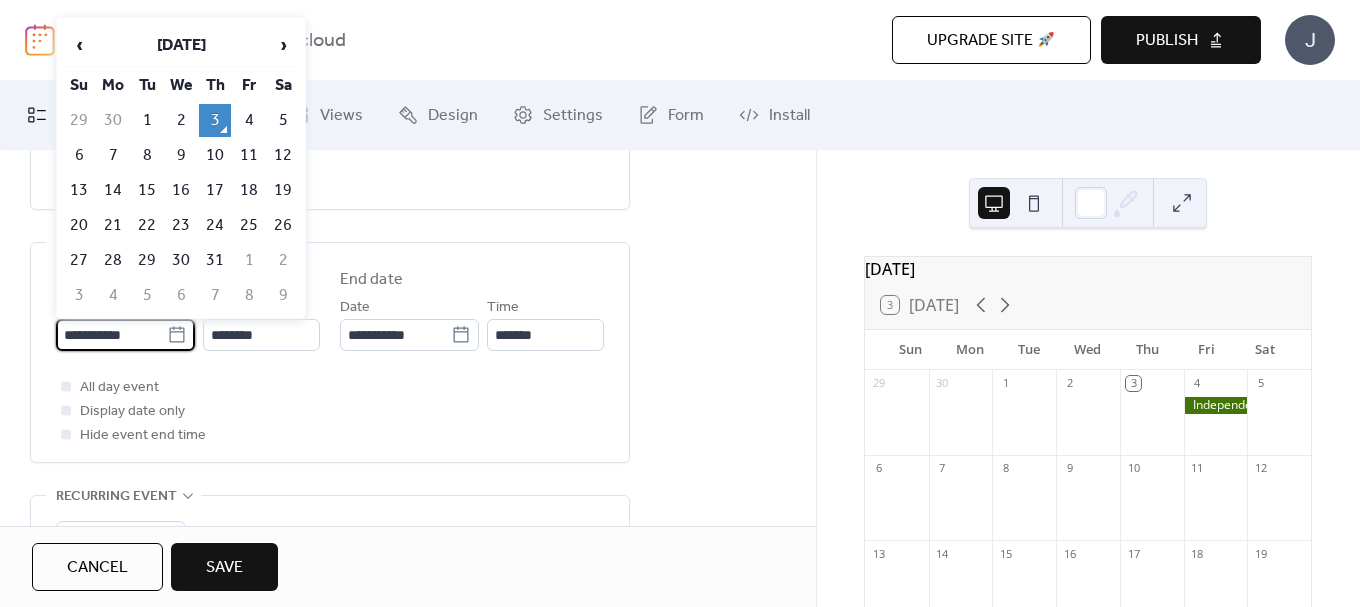 click on "**********" at bounding box center (111, 335) 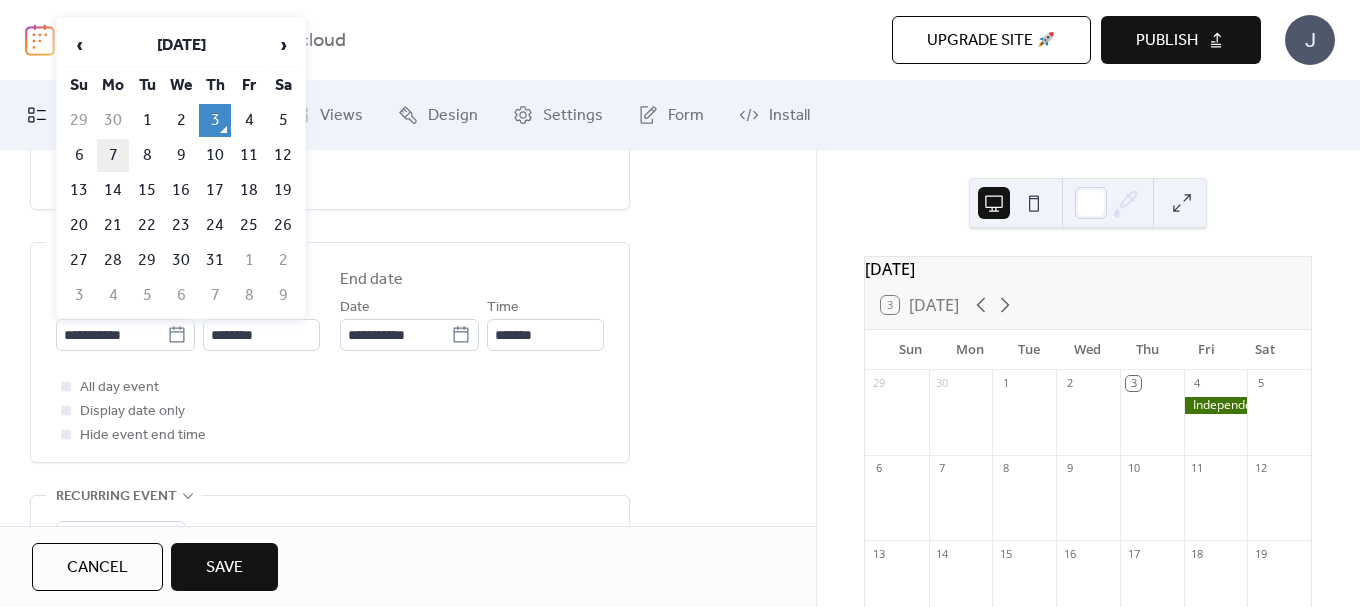 drag, startPoint x: 114, startPoint y: 156, endPoint x: 128, endPoint y: 154, distance: 14.142136 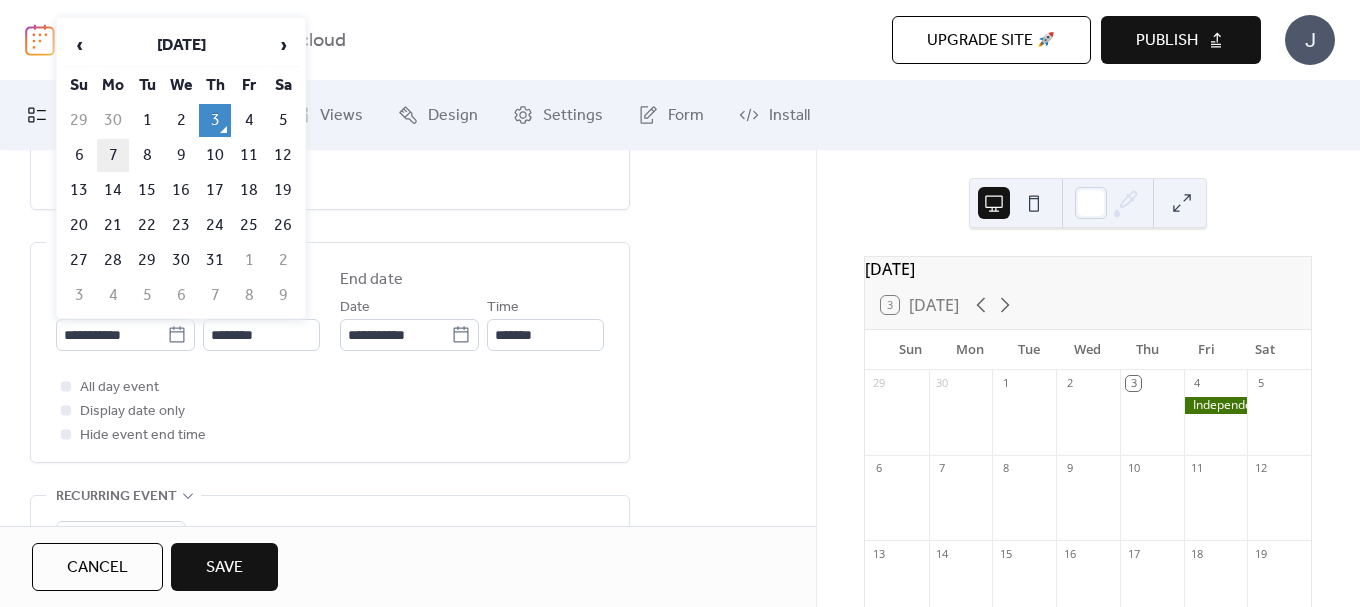 click on "7" at bounding box center (113, 155) 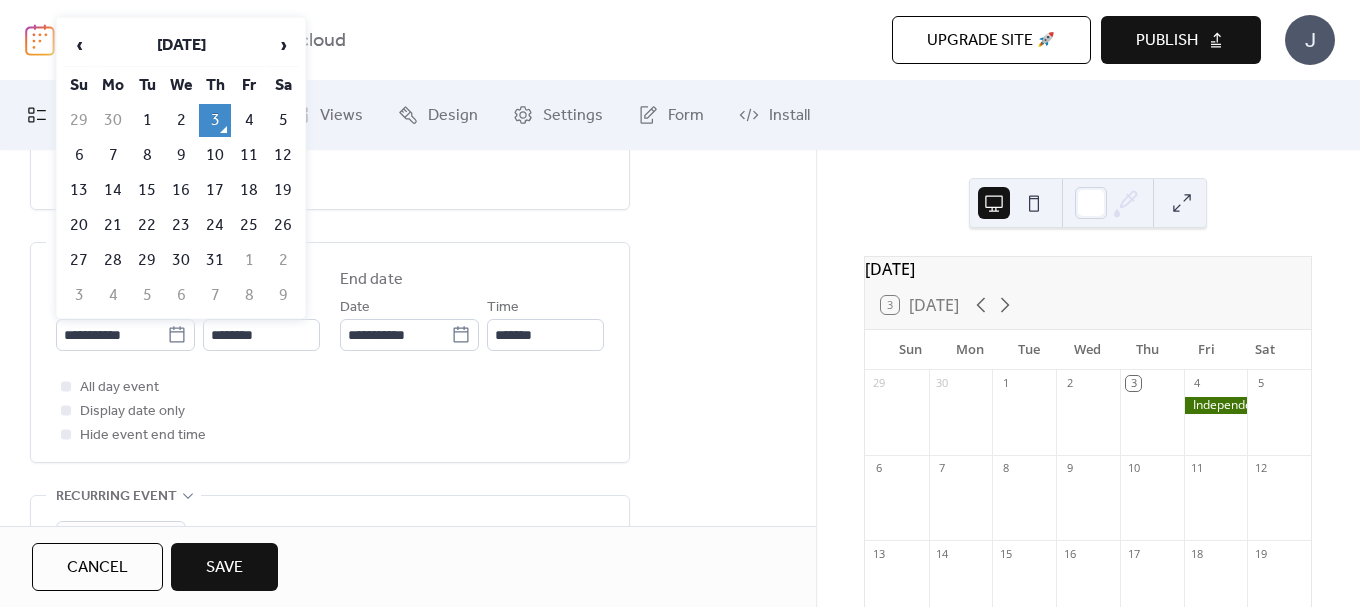 type on "**********" 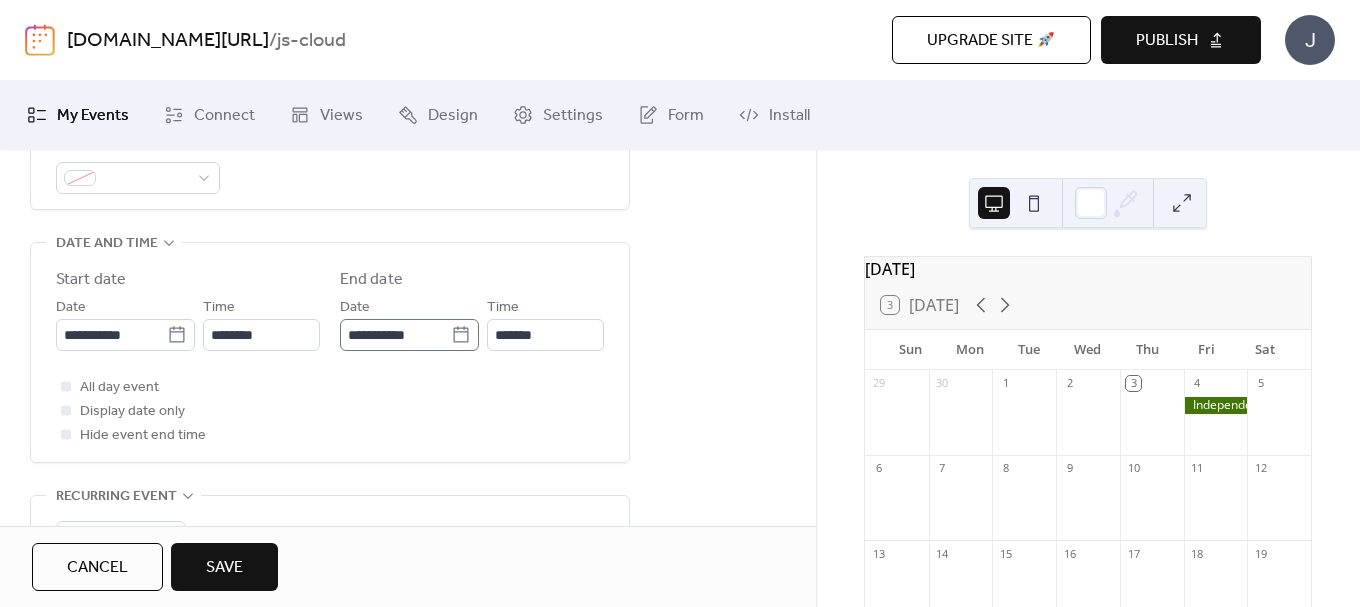 click 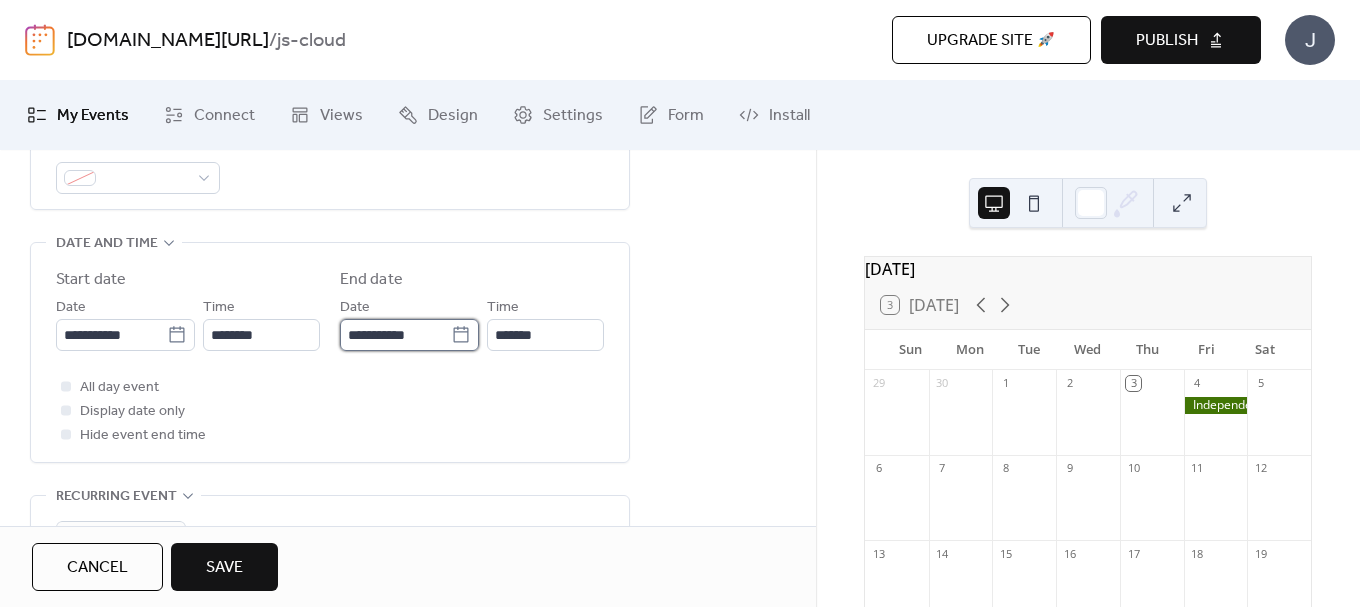 click on "**********" at bounding box center (395, 335) 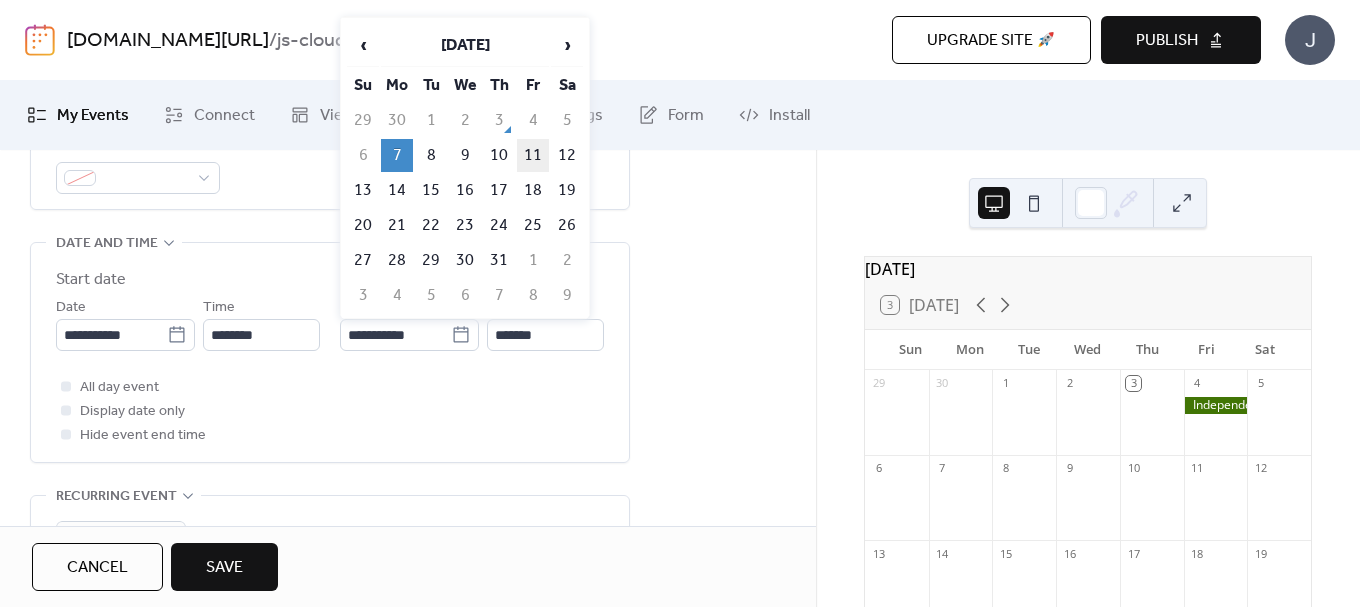 click on "11" at bounding box center [533, 155] 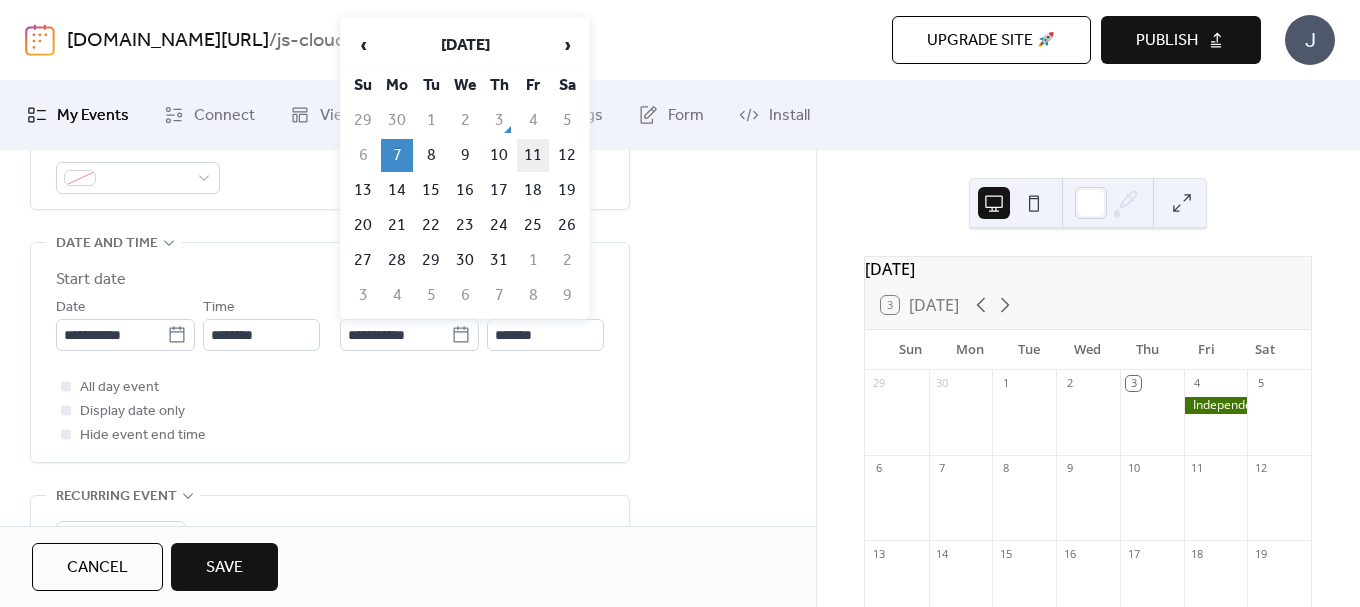 type on "**********" 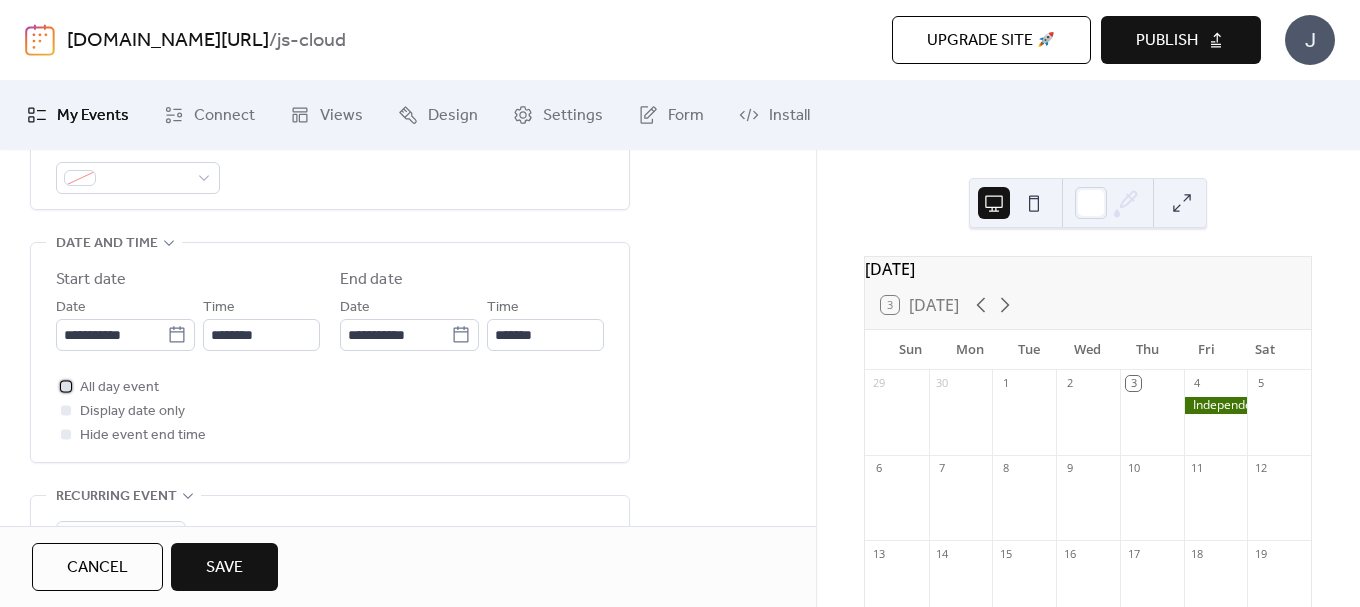 click on "All day event" at bounding box center (119, 388) 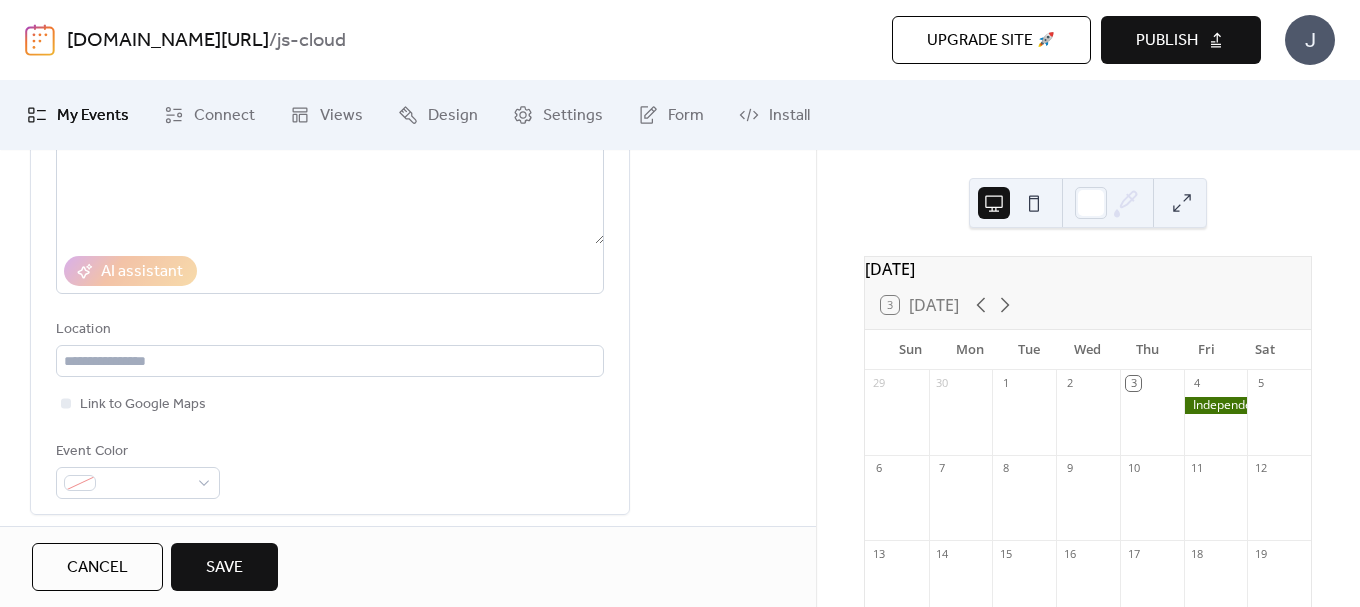 scroll, scrollTop: 417, scrollLeft: 0, axis: vertical 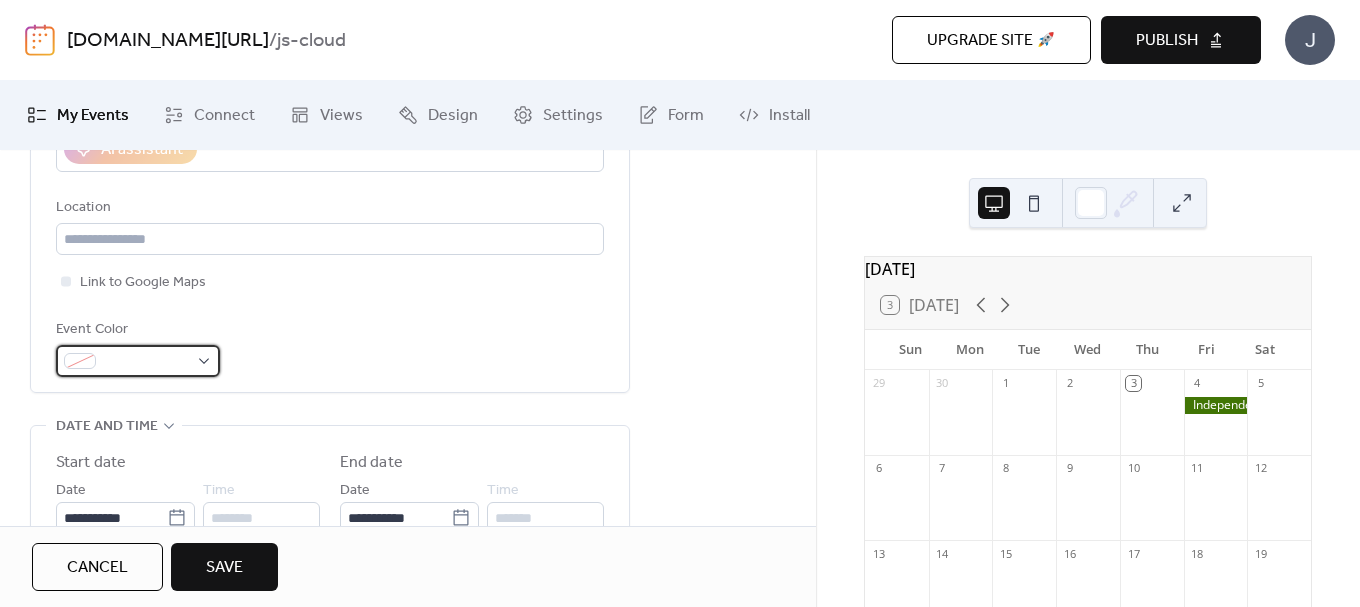 click at bounding box center [138, 361] 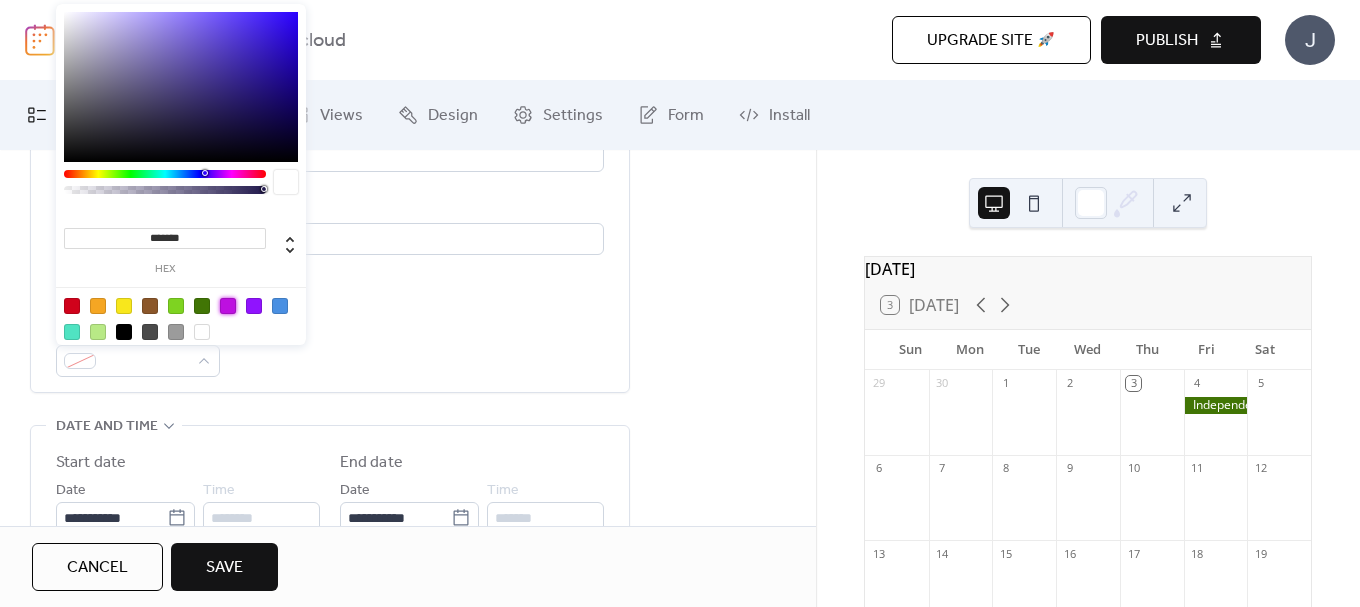 click at bounding box center (228, 306) 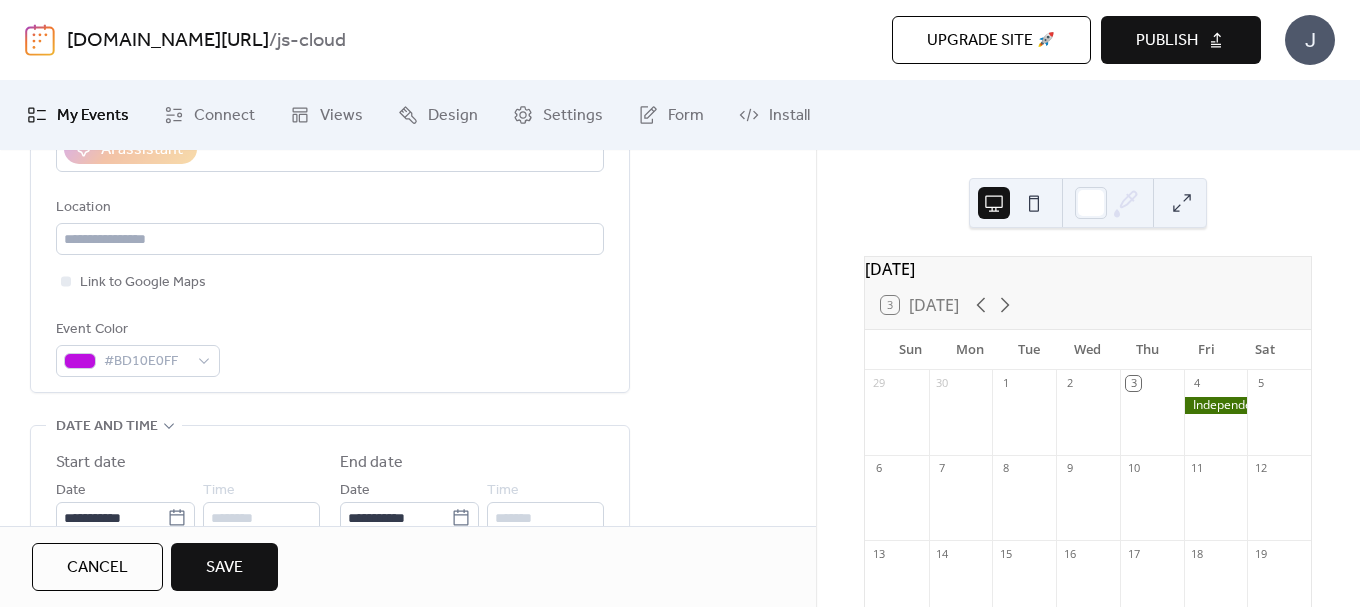 drag, startPoint x: 306, startPoint y: 386, endPoint x: 245, endPoint y: 560, distance: 184.38275 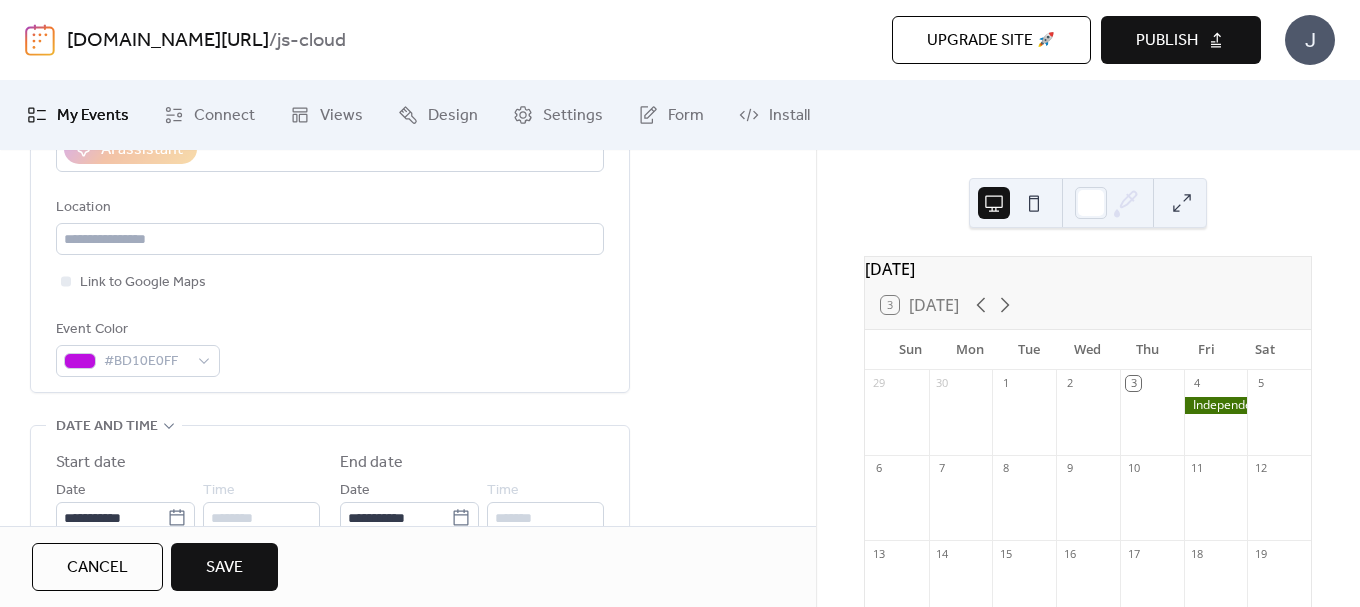 click on "**********" at bounding box center [330, 118] 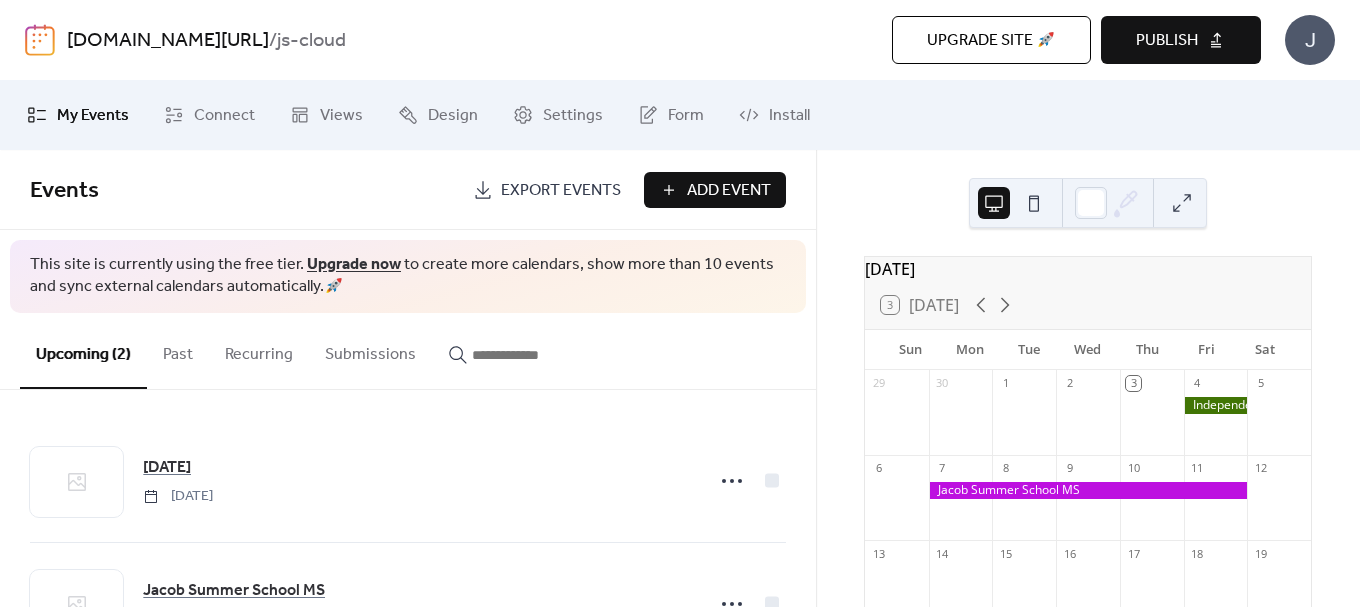 click on "Publish" at bounding box center [1181, 40] 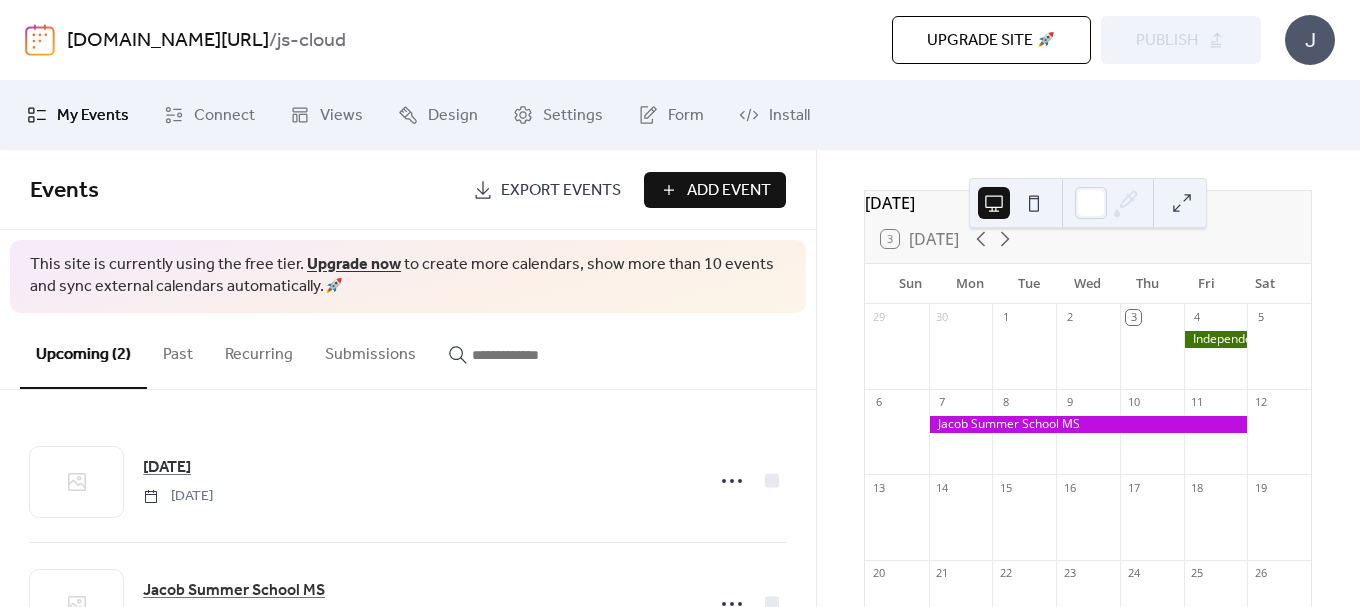 scroll, scrollTop: 200, scrollLeft: 0, axis: vertical 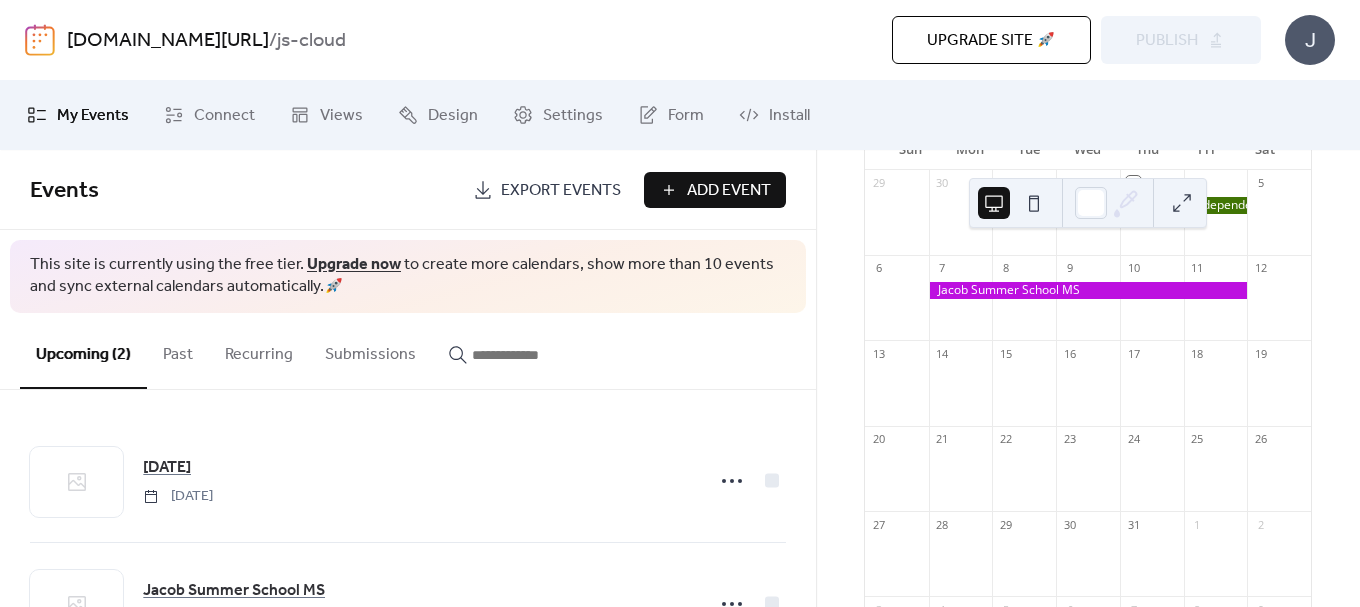 click on "Add Event" at bounding box center [729, 191] 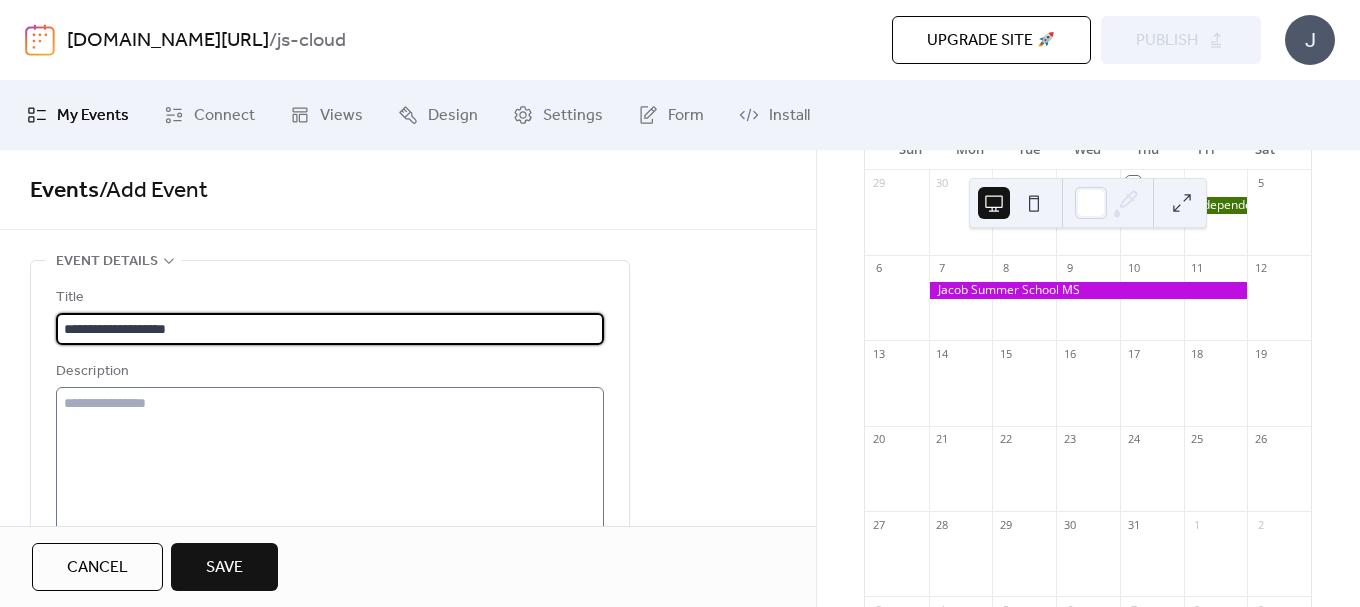 type on "**********" 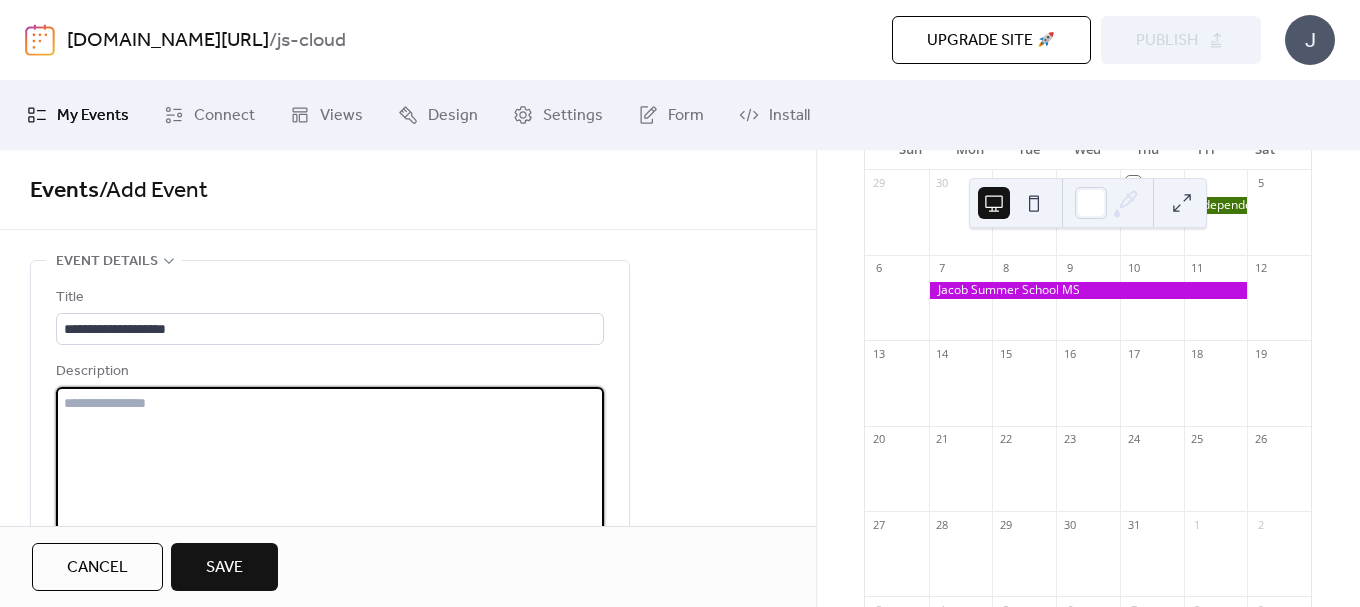 click at bounding box center [330, 463] 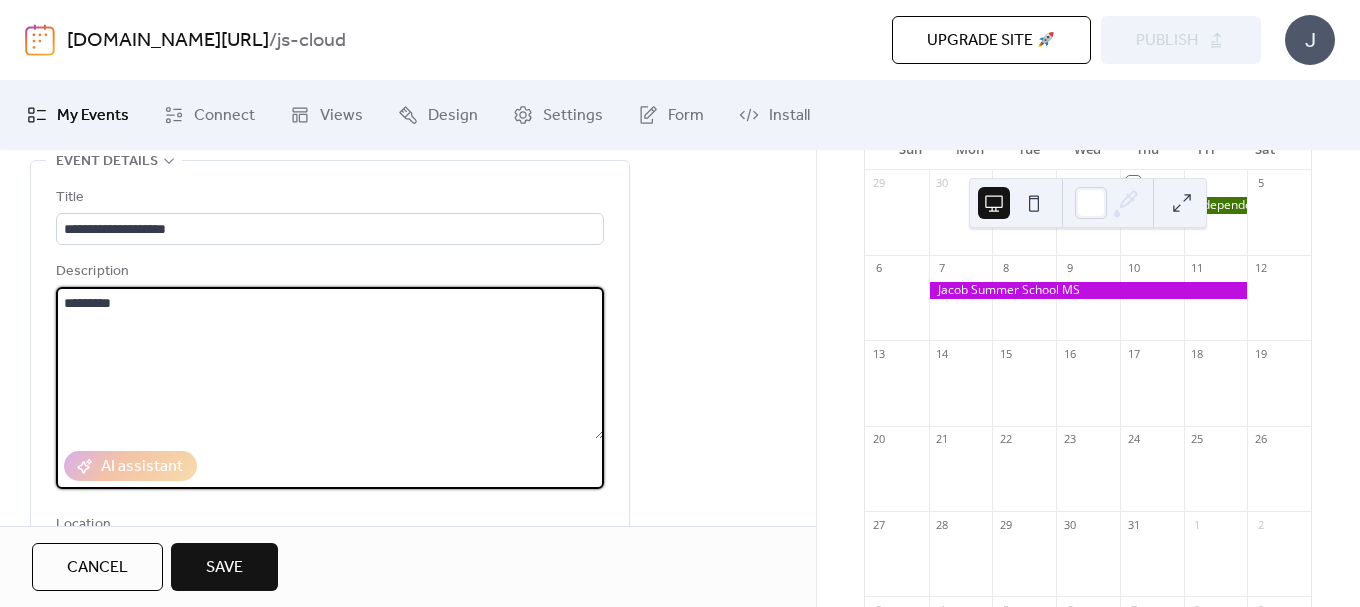 type on "*********" 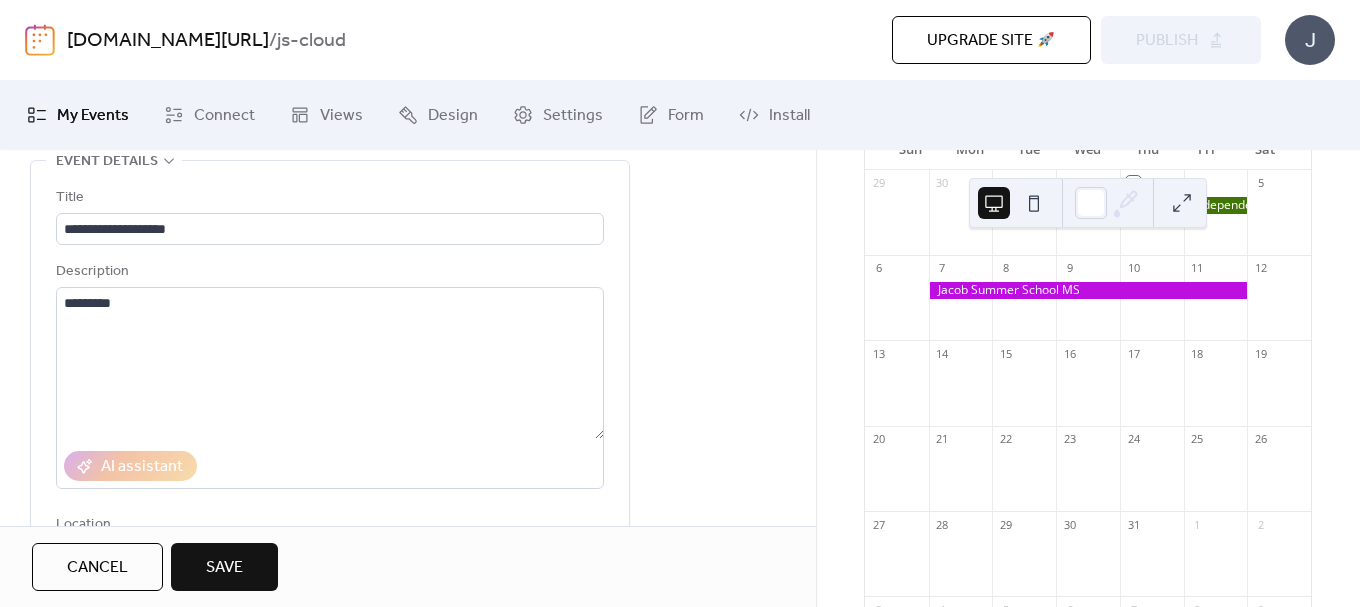 drag, startPoint x: 761, startPoint y: 372, endPoint x: 745, endPoint y: 362, distance: 18.867962 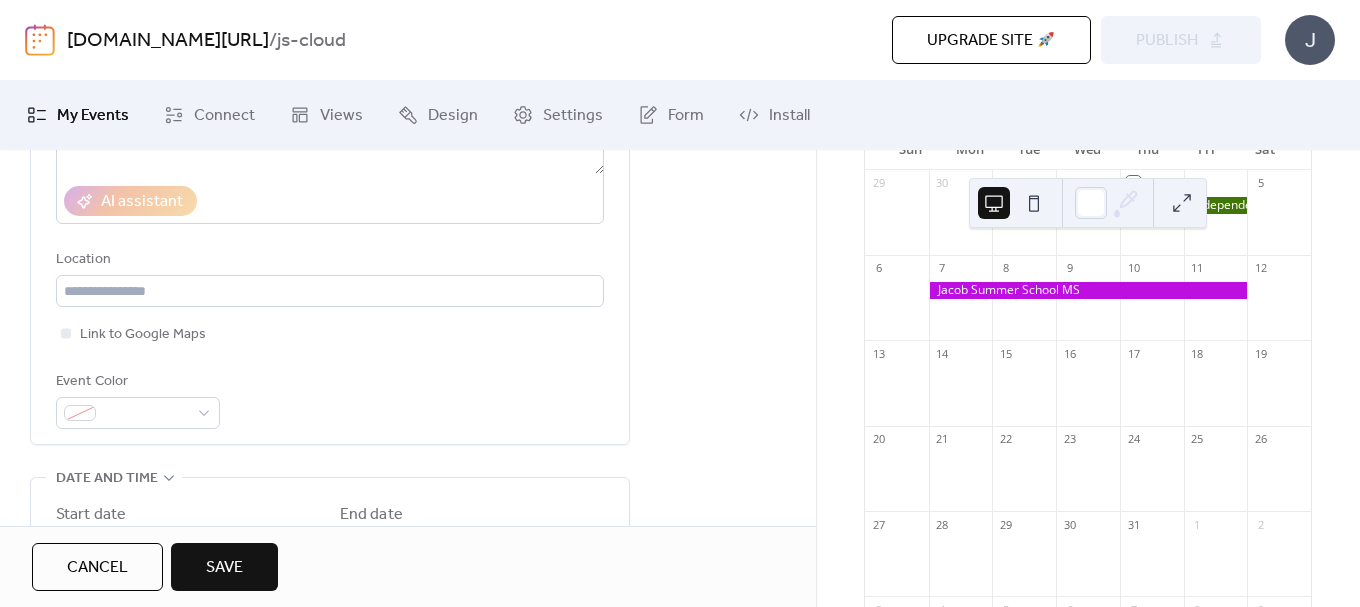 scroll, scrollTop: 400, scrollLeft: 0, axis: vertical 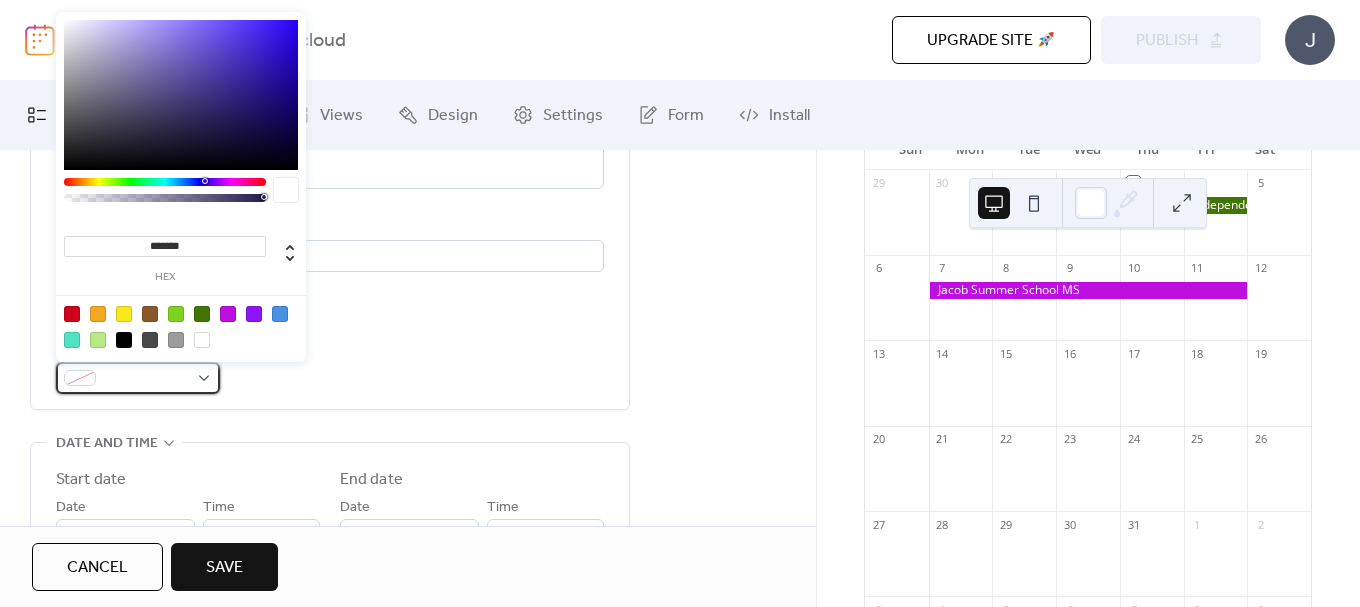 click at bounding box center [146, 379] 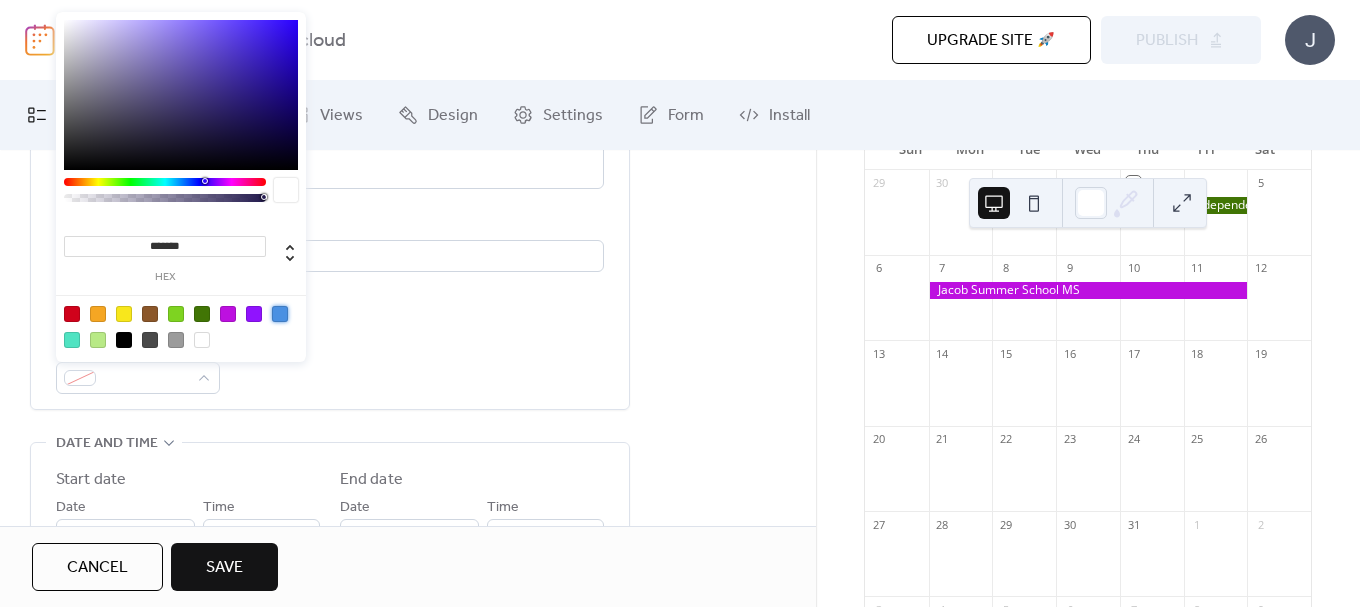 click at bounding box center [280, 314] 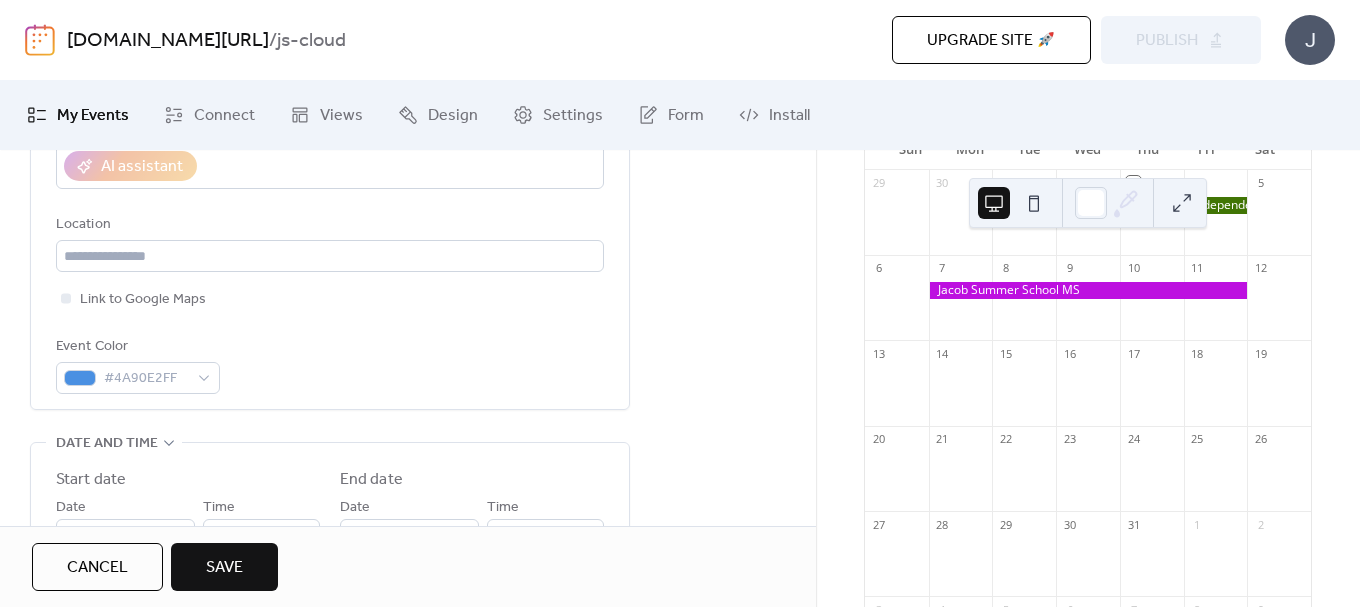 click on "Event Color #4A90E2FF" at bounding box center [330, 364] 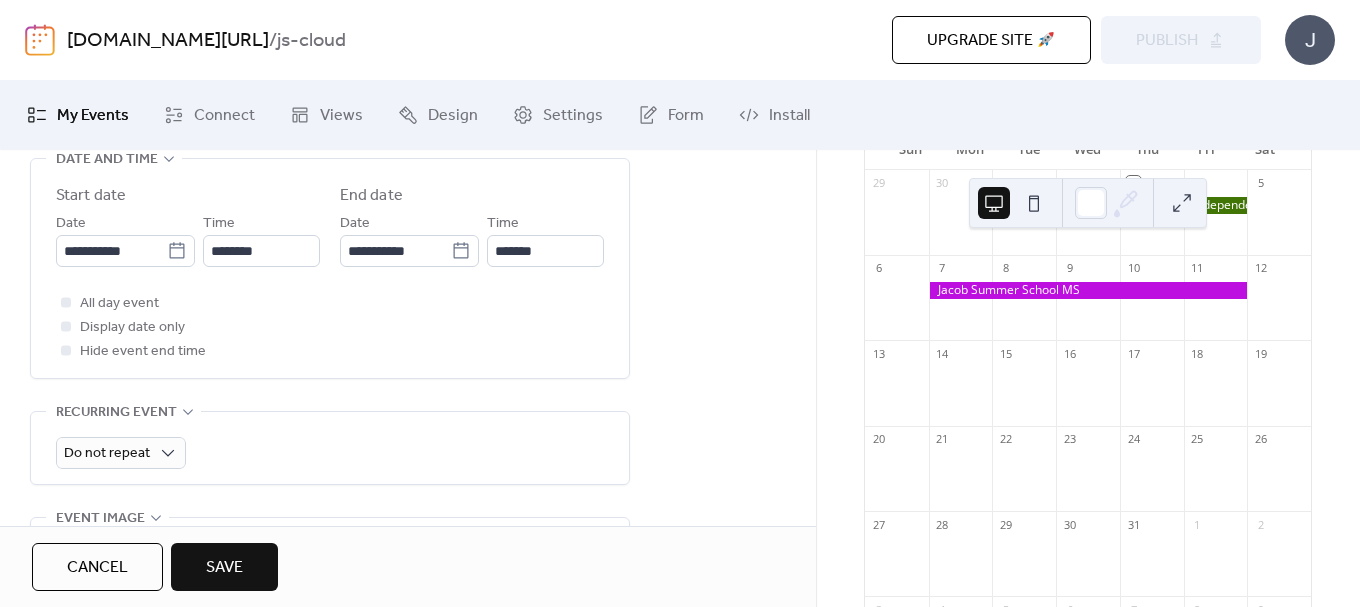 scroll, scrollTop: 700, scrollLeft: 0, axis: vertical 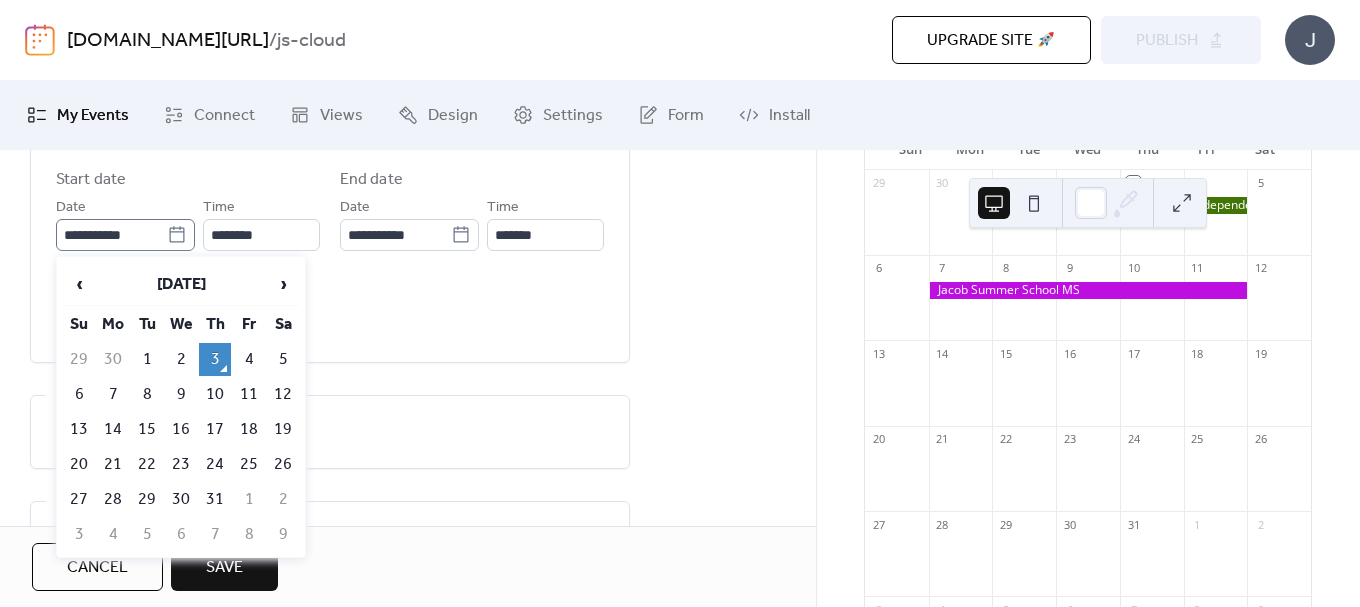 click 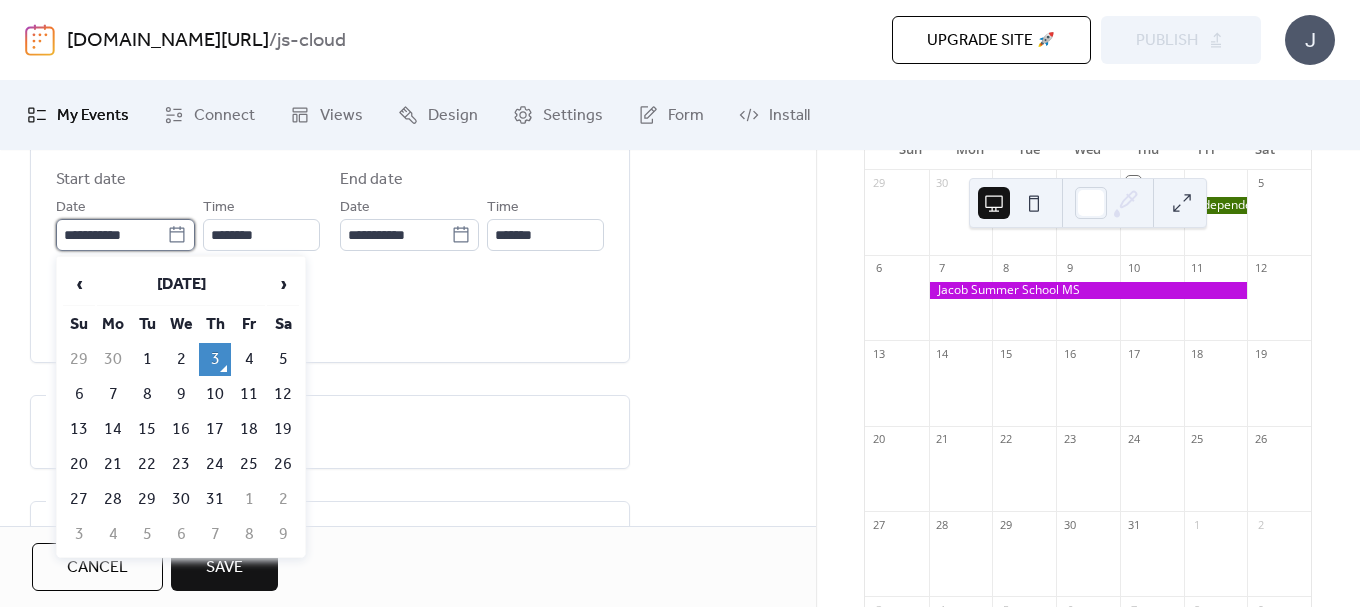 click on "**********" at bounding box center (111, 235) 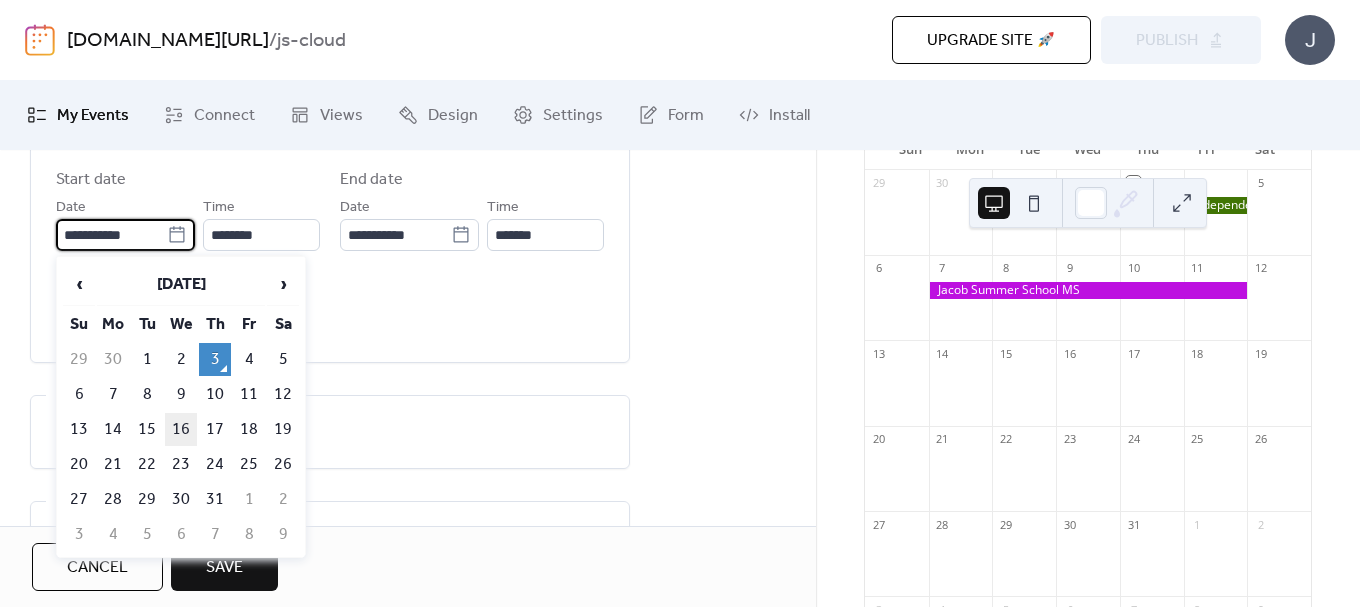 click on "16" at bounding box center (181, 429) 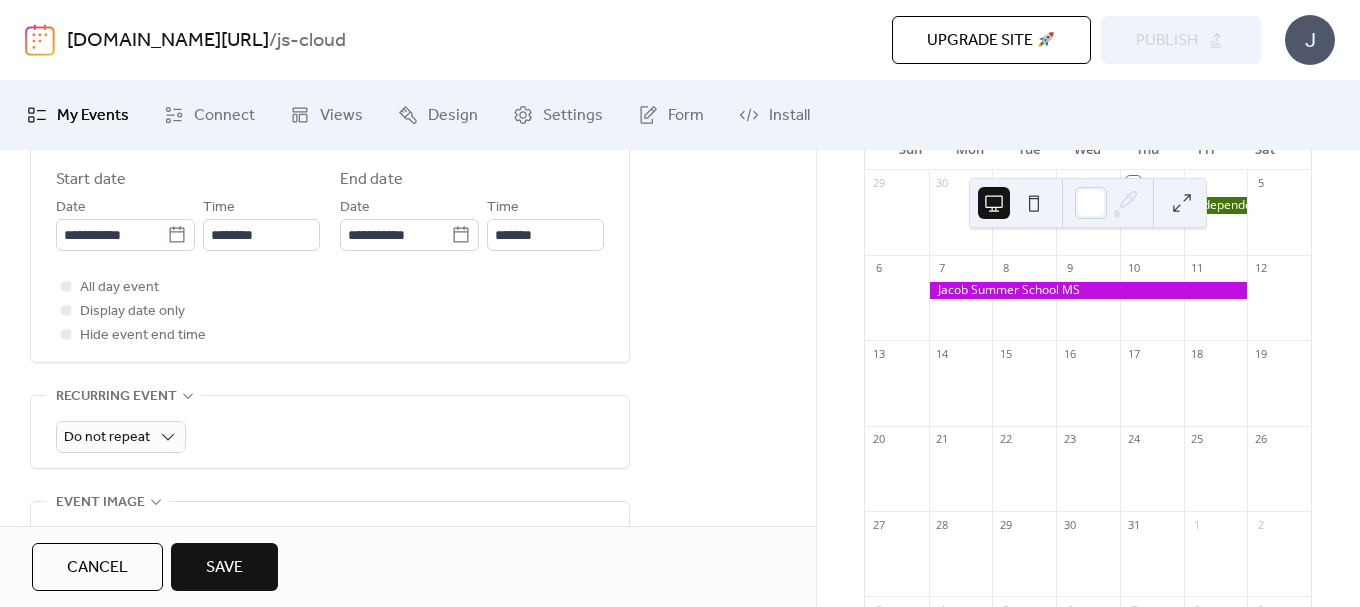type on "**********" 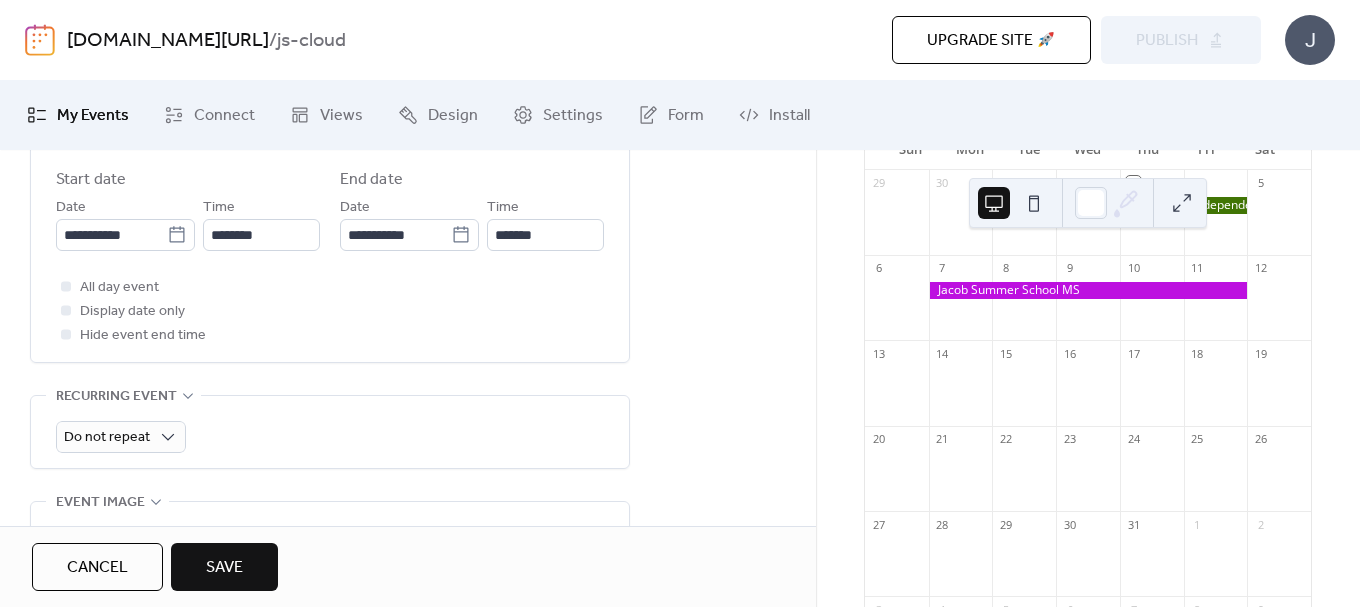 type on "**********" 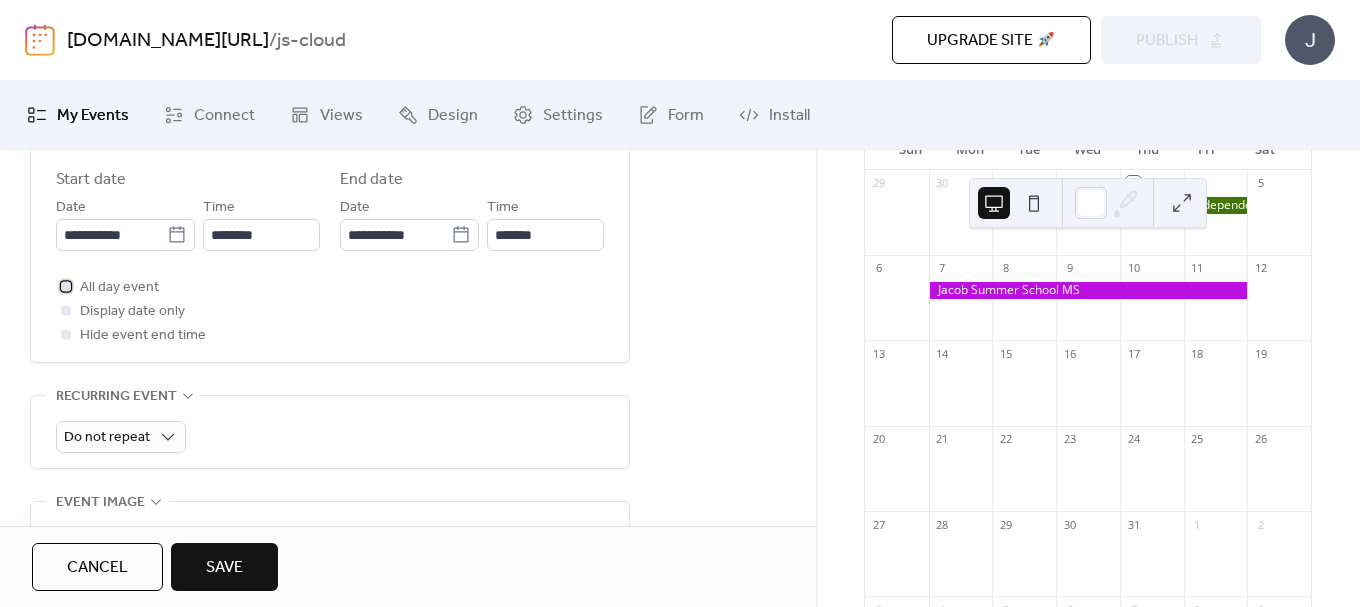 click on "All day event" at bounding box center (119, 288) 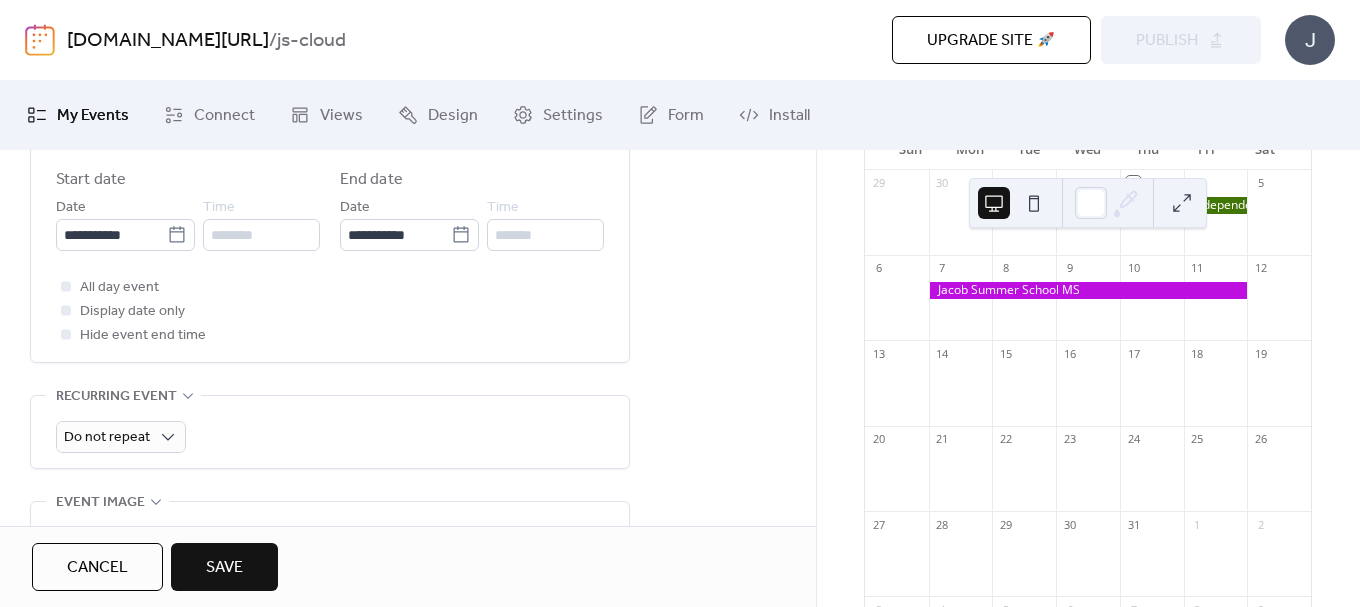 click on "Save" at bounding box center (224, 567) 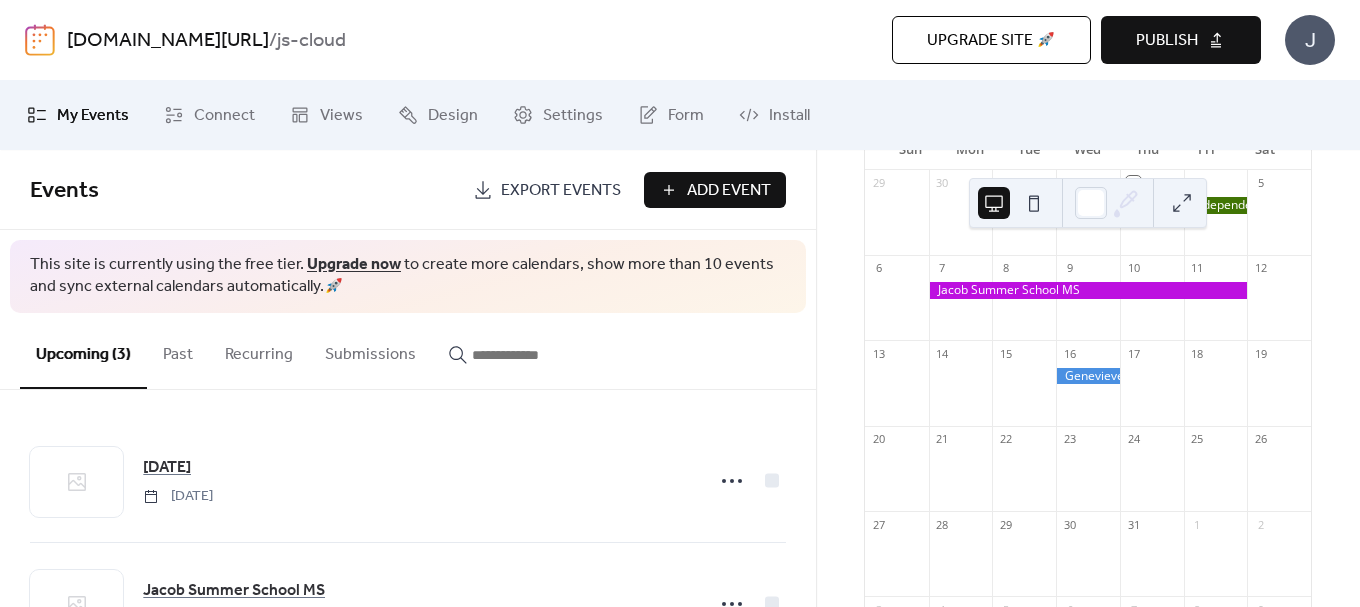 click on "Publish" at bounding box center (1181, 40) 